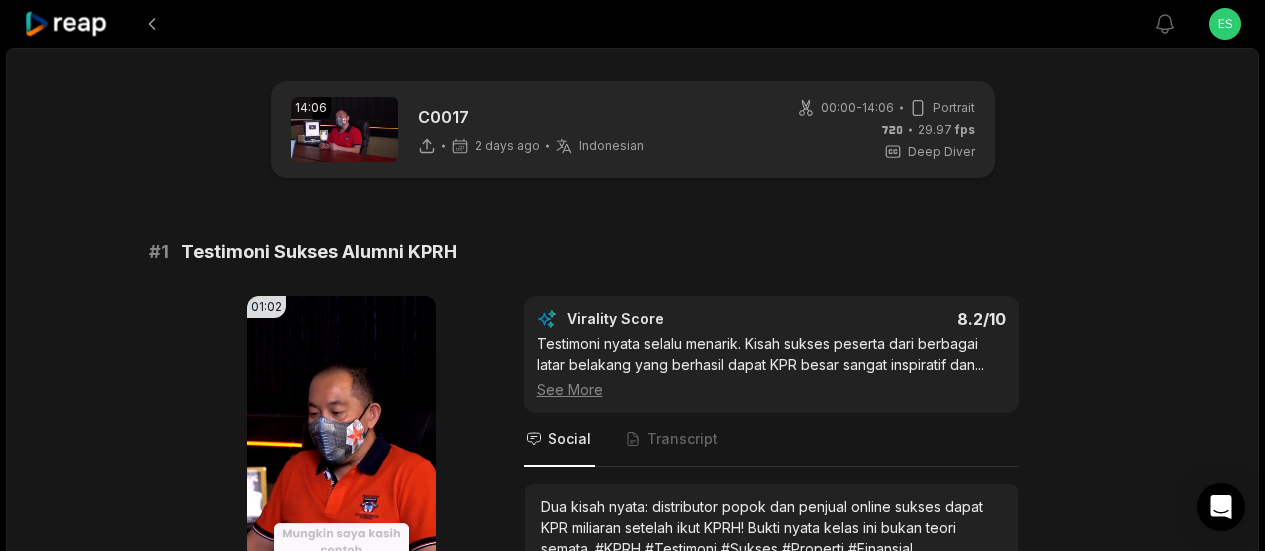 scroll, scrollTop: 3016, scrollLeft: 0, axis: vertical 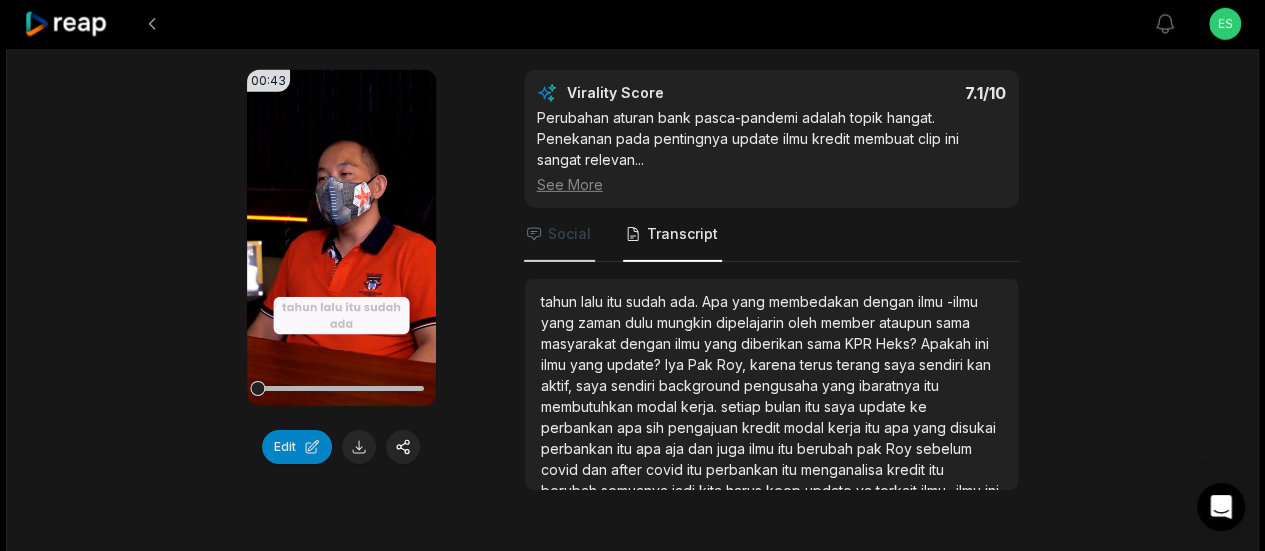 click on "Social" at bounding box center (569, 234) 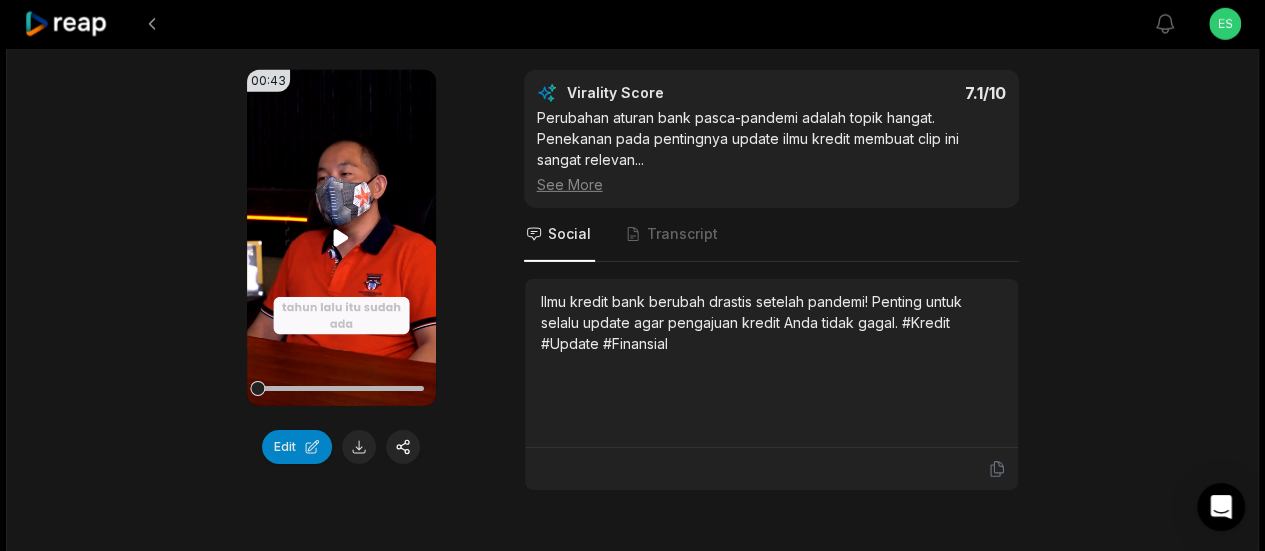 click 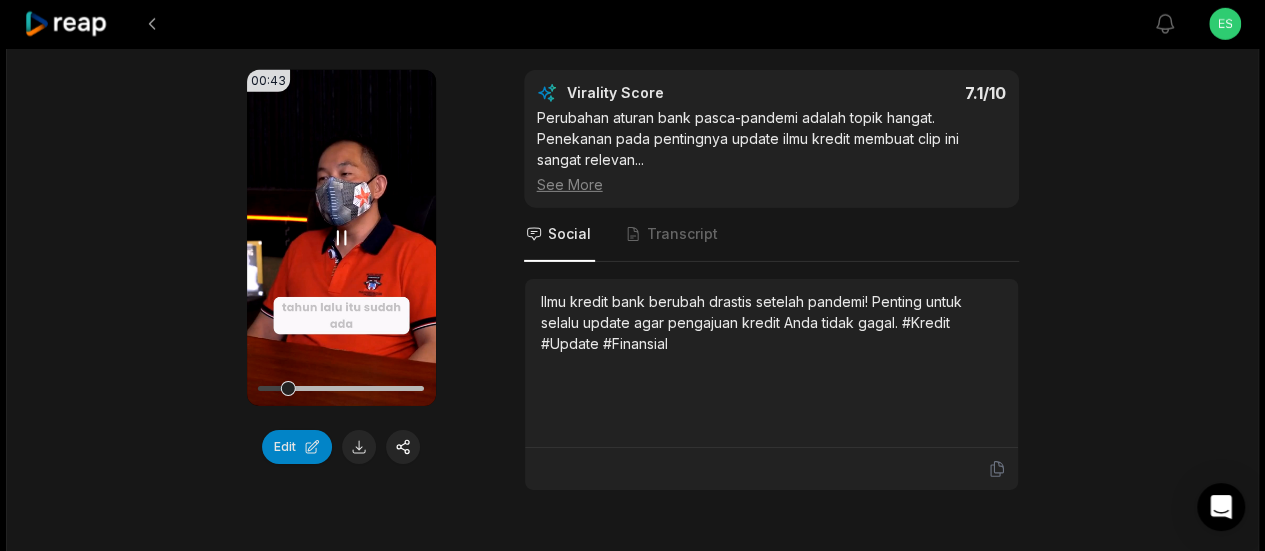 click on "Your browser does not support mp4 format." at bounding box center (341, 238) 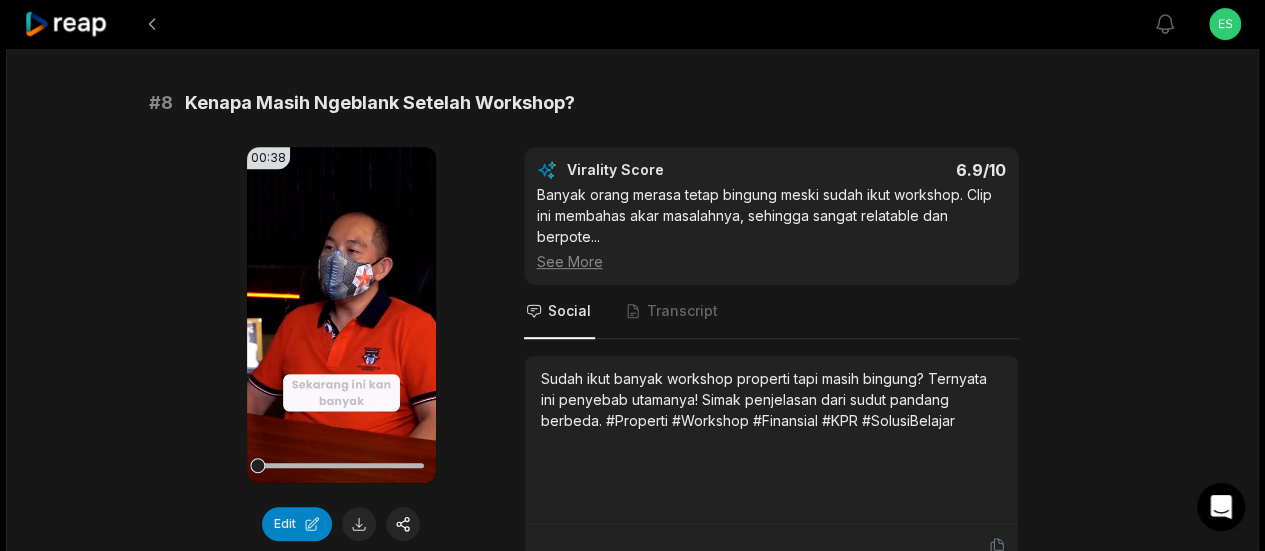 scroll, scrollTop: 3816, scrollLeft: 0, axis: vertical 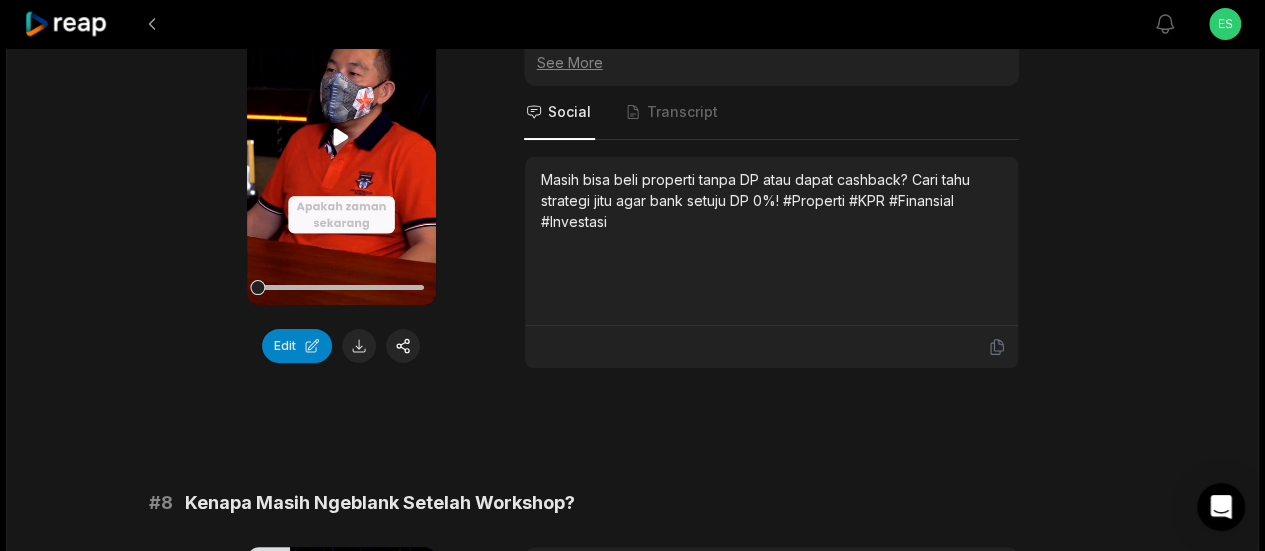 click 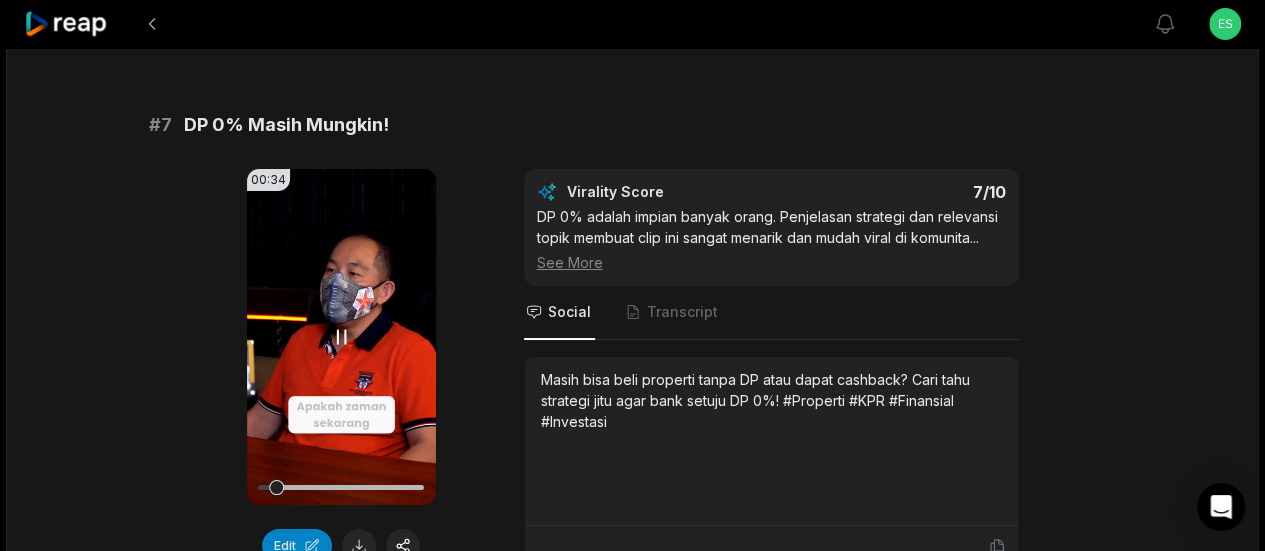 scroll, scrollTop: 3716, scrollLeft: 0, axis: vertical 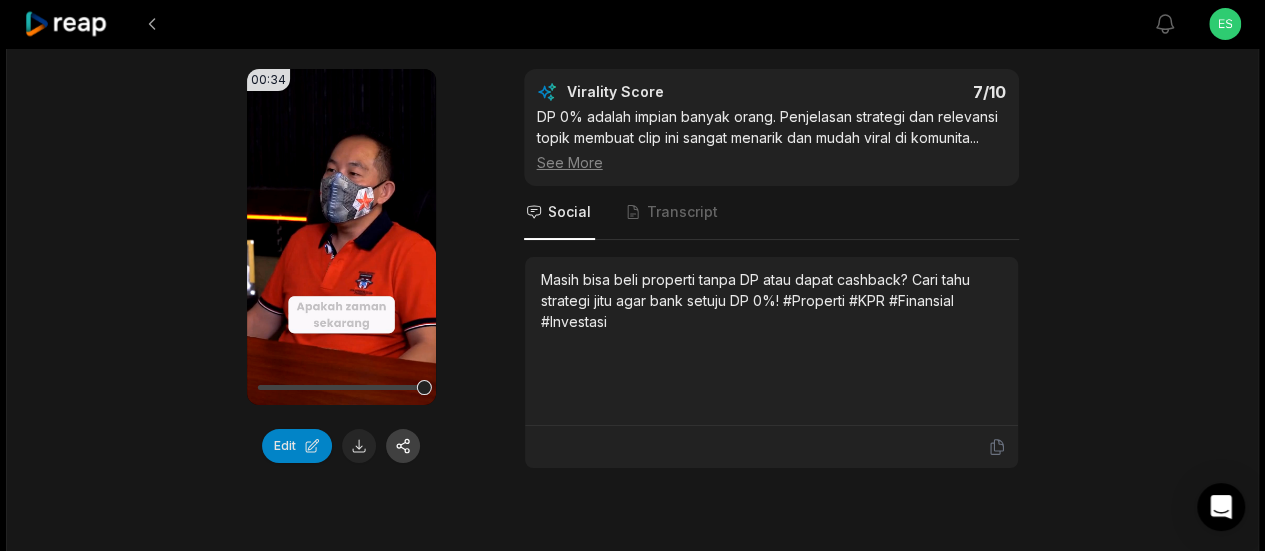 click at bounding box center [403, 446] 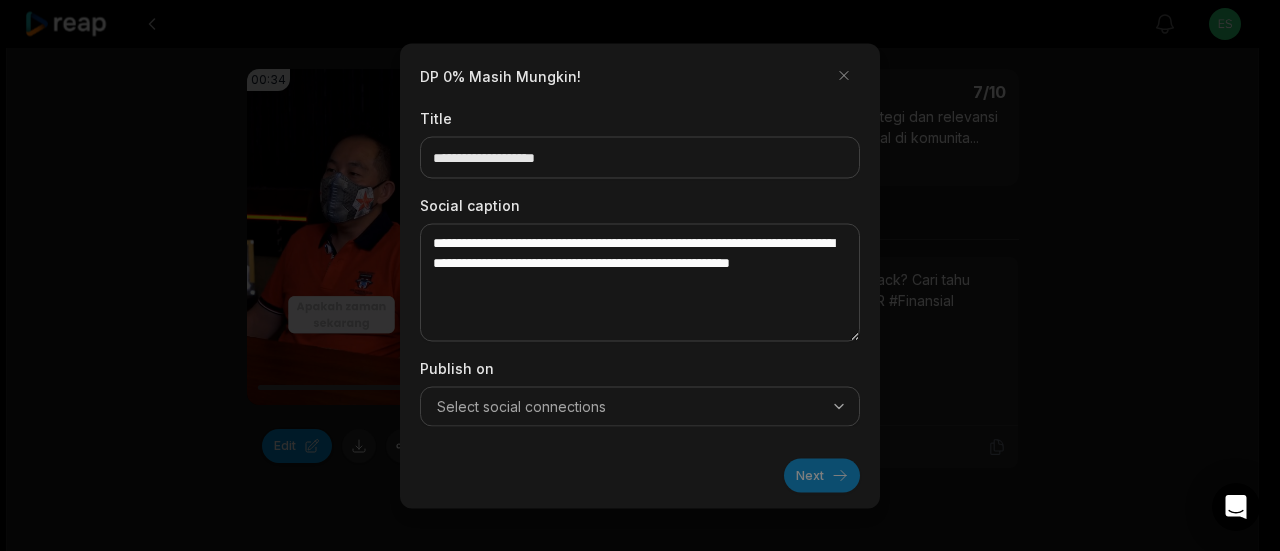 click at bounding box center (640, 275) 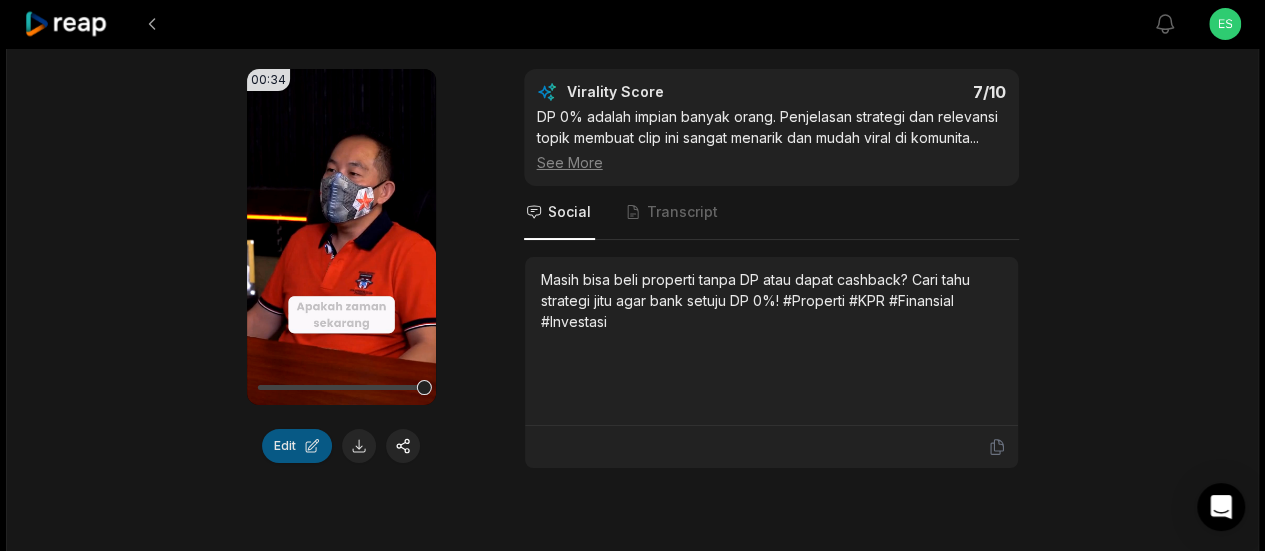 click on "Edit" at bounding box center [297, 446] 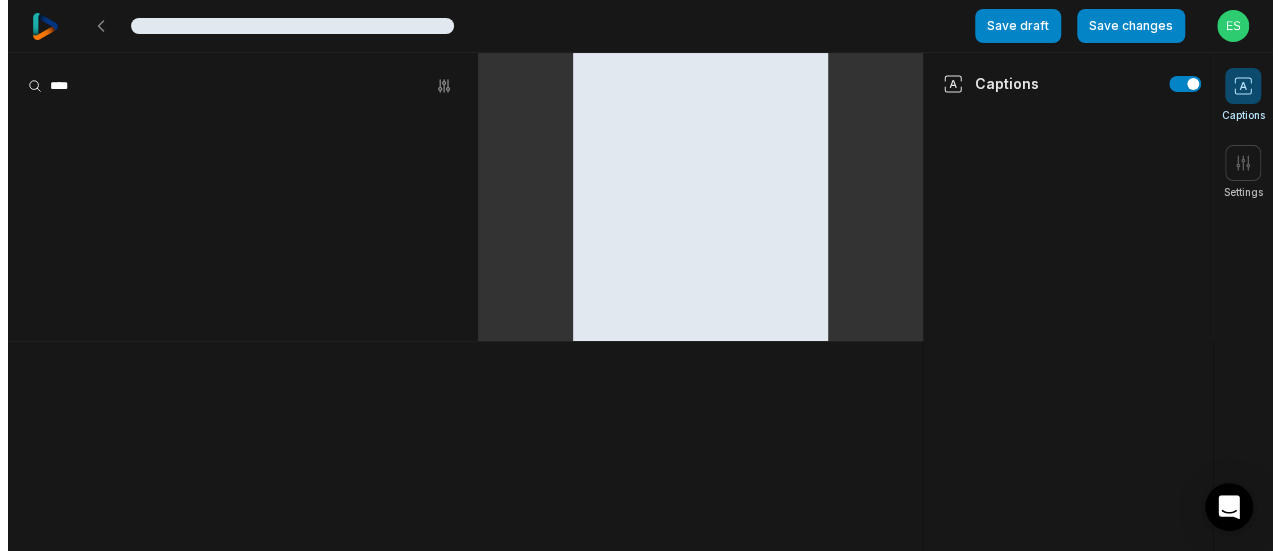 scroll, scrollTop: 0, scrollLeft: 0, axis: both 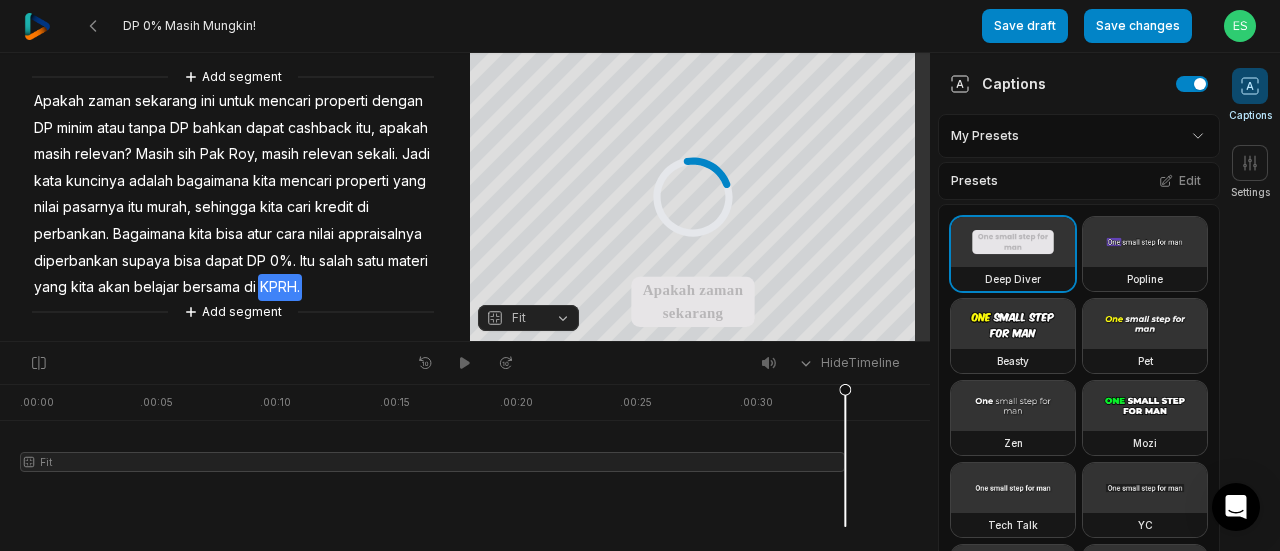 click on "KPRH." at bounding box center (280, 287) 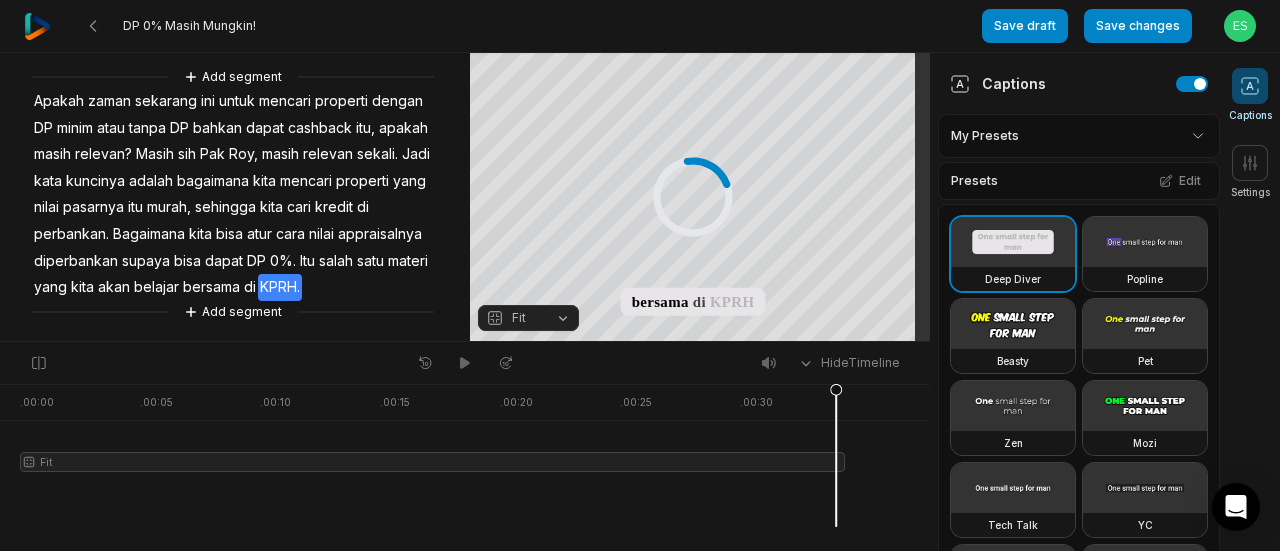 click on "KPRH." at bounding box center (280, 287) 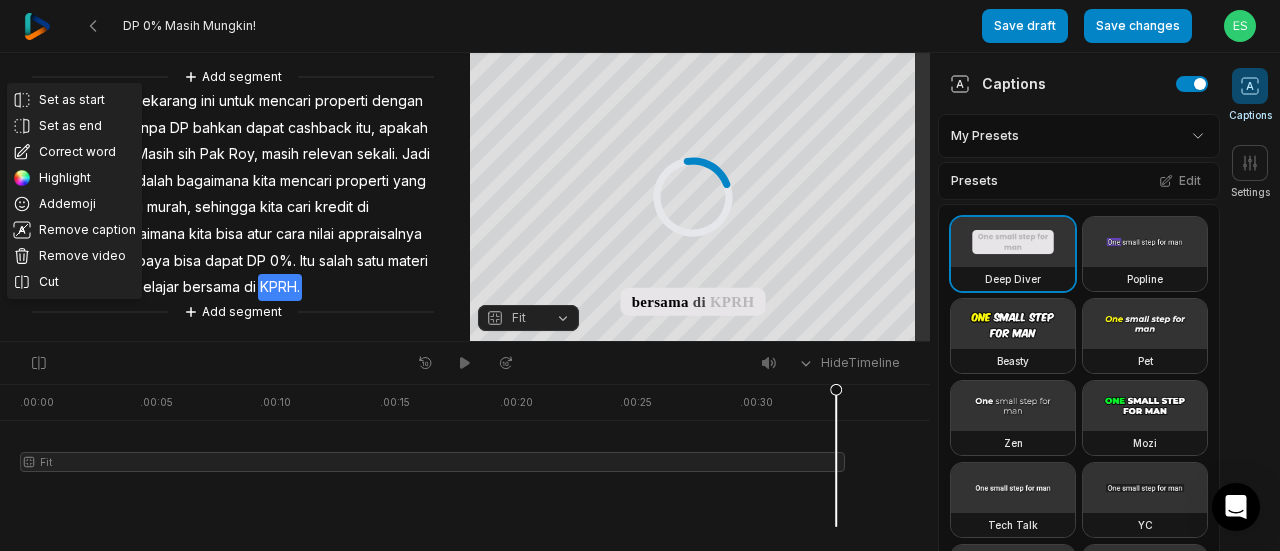 click on "KPRH." at bounding box center [280, 287] 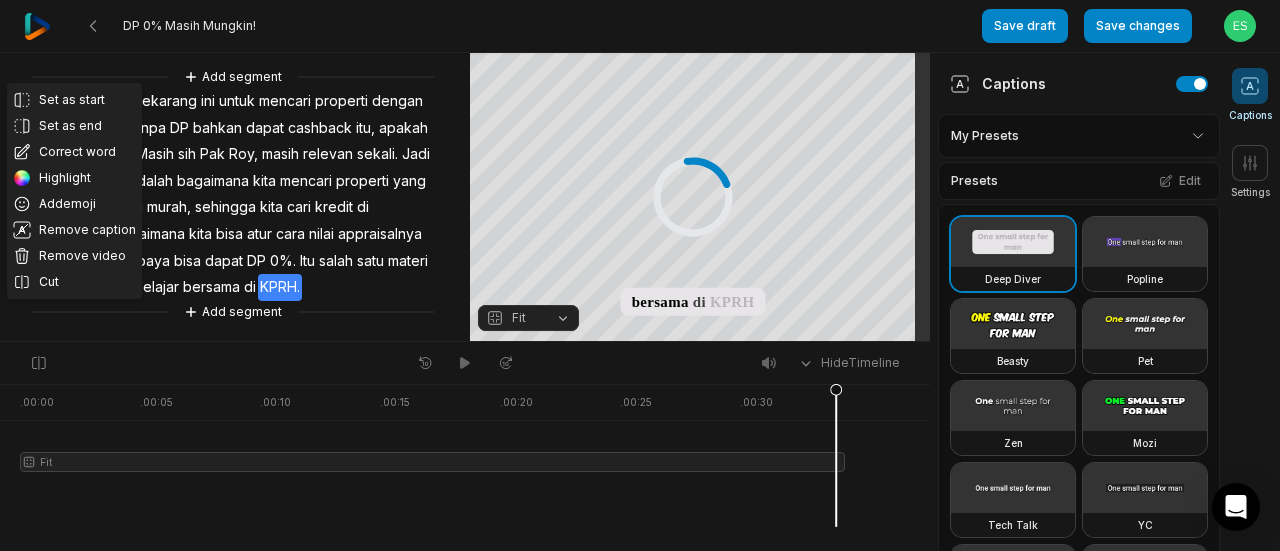 click on "Set as start Set as end Correct word Highlight Add  emoji Remove caption Remove video Cut   Add segment Apakah zaman sekarang ini untuk mencari properti dengan DP minim atau tanpa DP bahkan dapat cashback itu, apakah masih relevan? Masih sih Pak Roy, masih relevan sekali. Jadi kata kuncinya adalah bagaimana kita mencari properti yang nilai pasarnya itu murah, sehingga kita cari kredit di perbankan. Bagaimana kita bisa atur cara nilai appraisalnya diperbankan supaya bisa dapat DP 0%. Itu salah satu materi yang kita akan belajar bersama di KPRH.   Add segment" at bounding box center (235, 194) 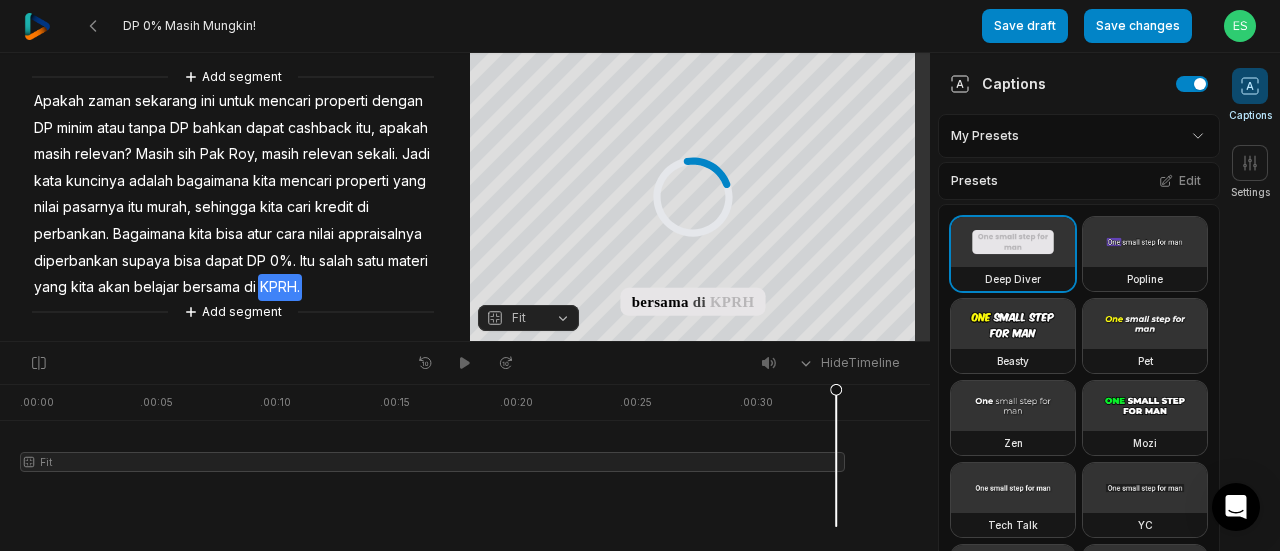 click on "KPRH." at bounding box center (280, 287) 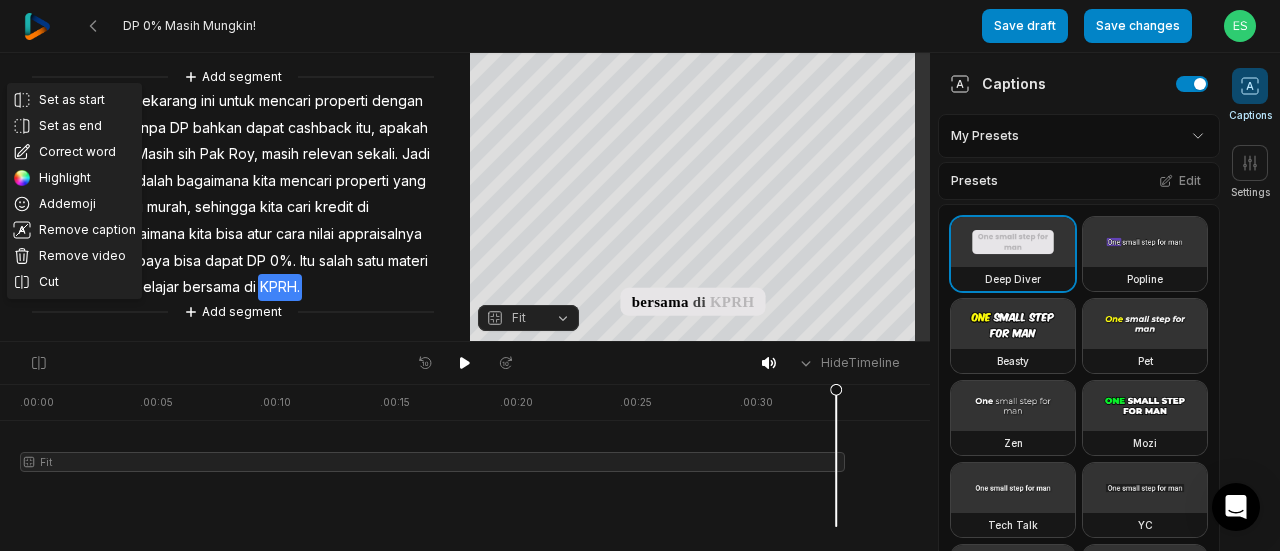 click on "di" at bounding box center [250, 287] 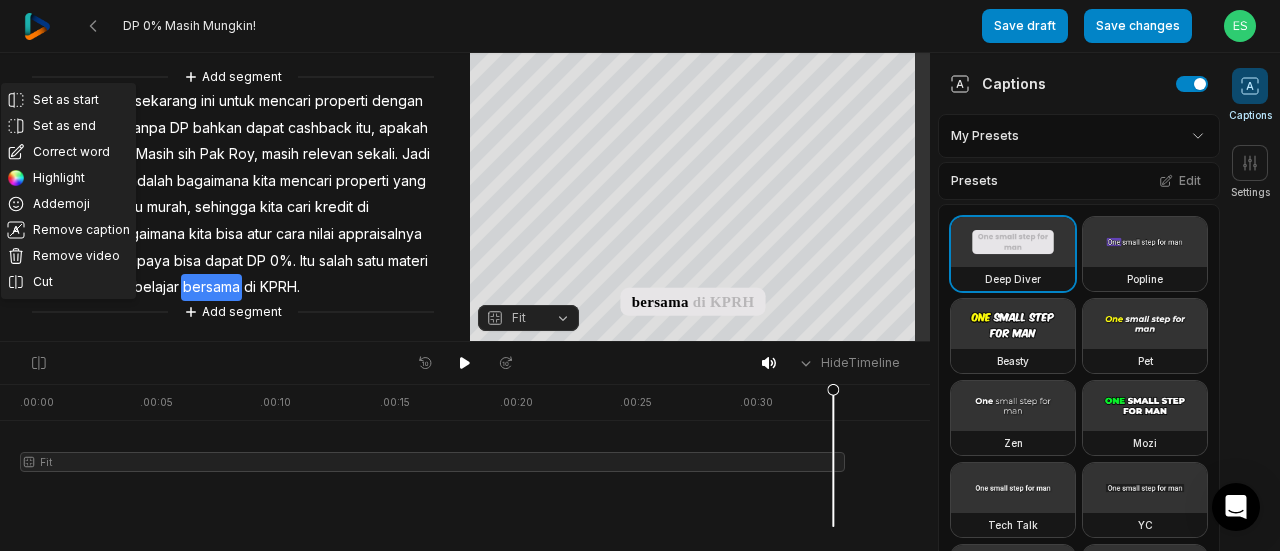 click on "KPRH." at bounding box center [280, 287] 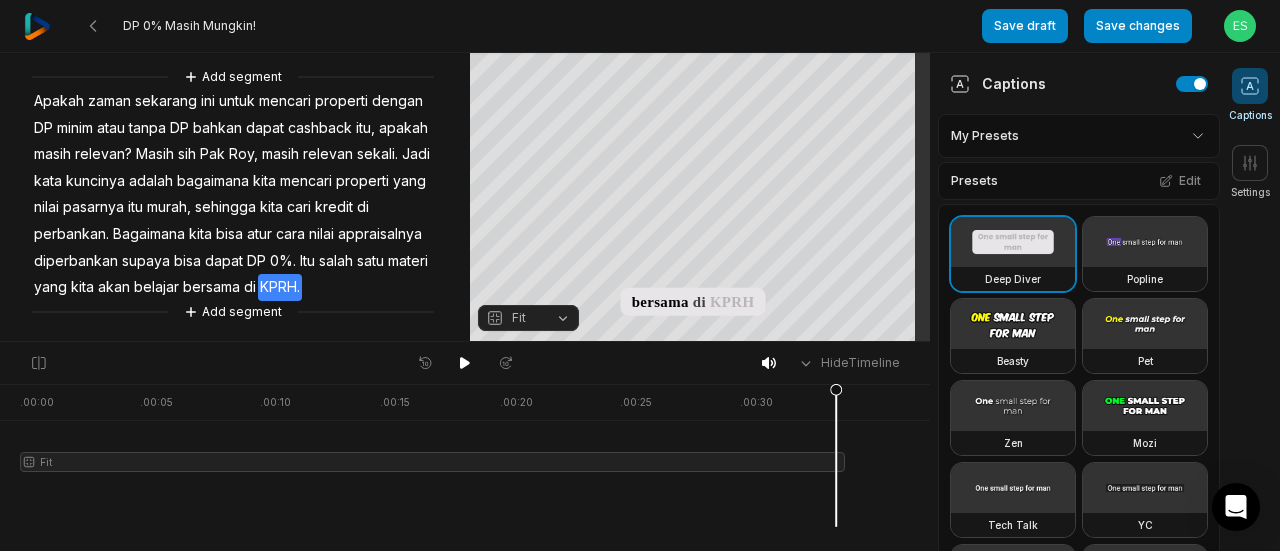 click on "KPRH." at bounding box center [280, 287] 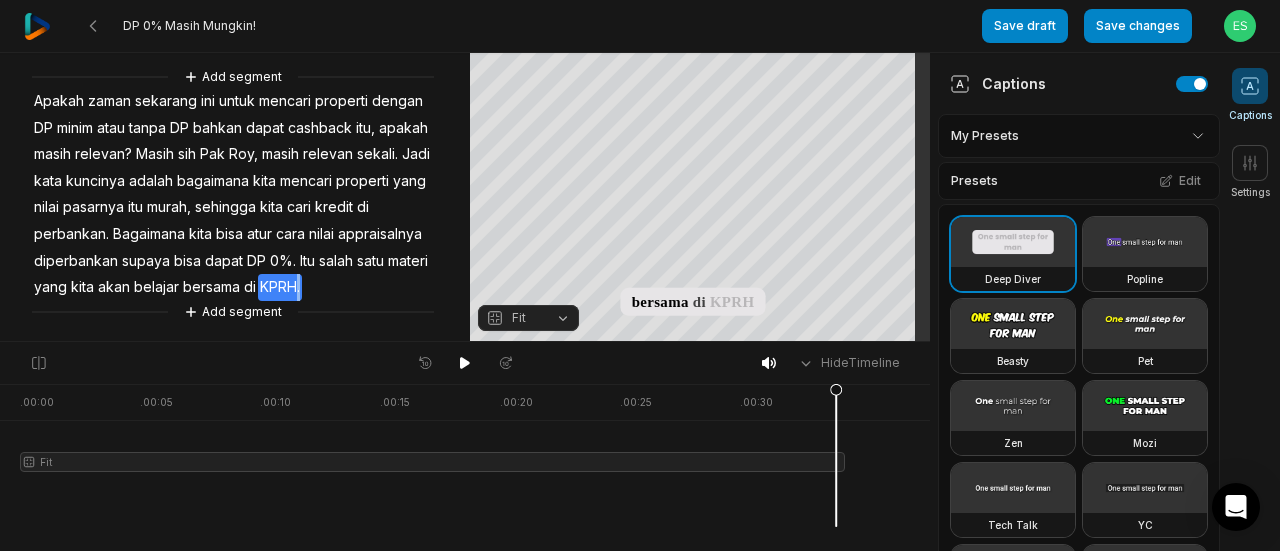 click on "KPRH." at bounding box center (280, 287) 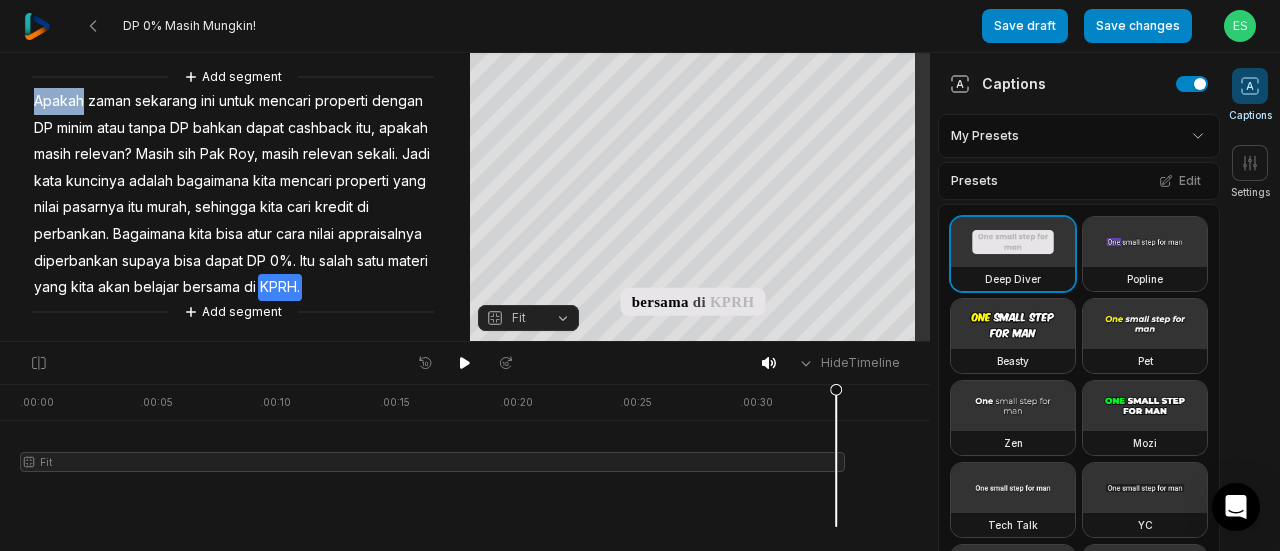 click on "KPRH." at bounding box center [280, 287] 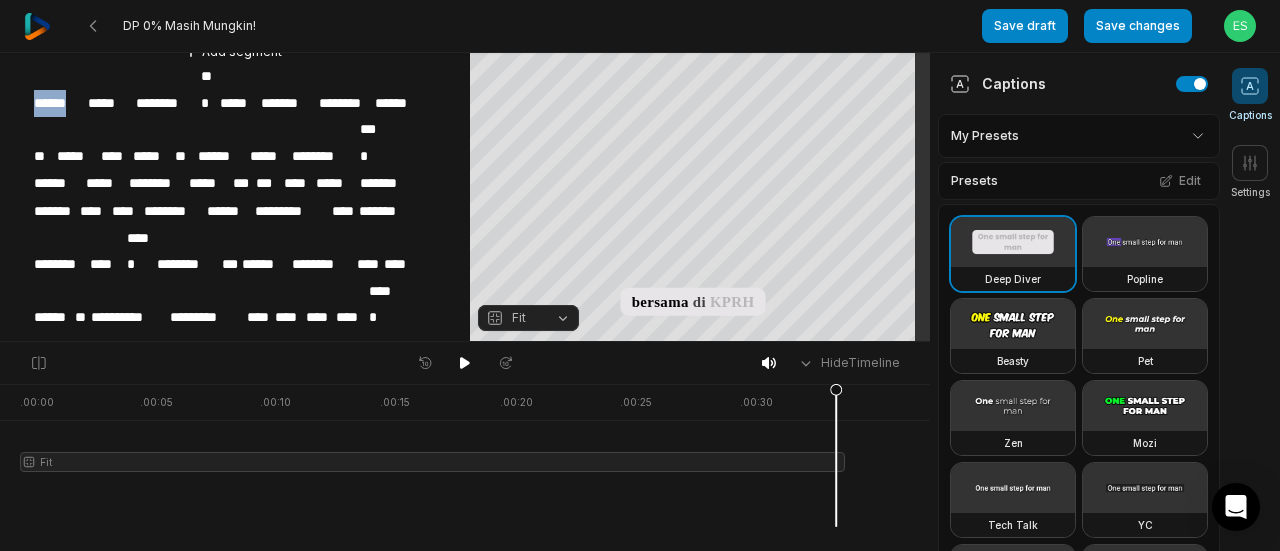 click on "*****" at bounding box center (397, 373) 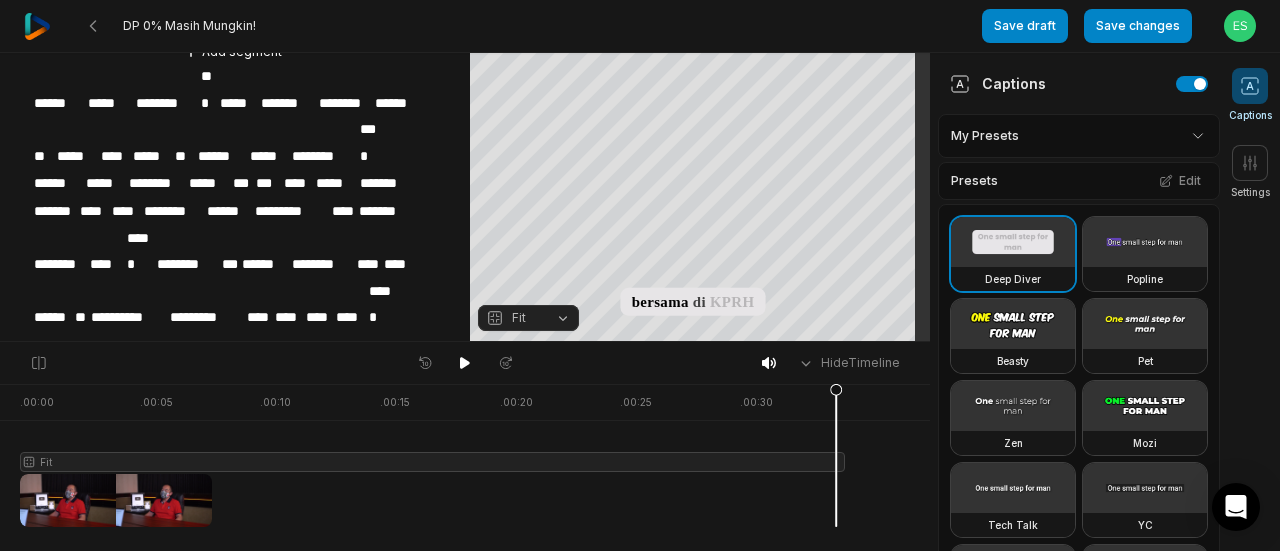 click on "*****" at bounding box center [397, 373] 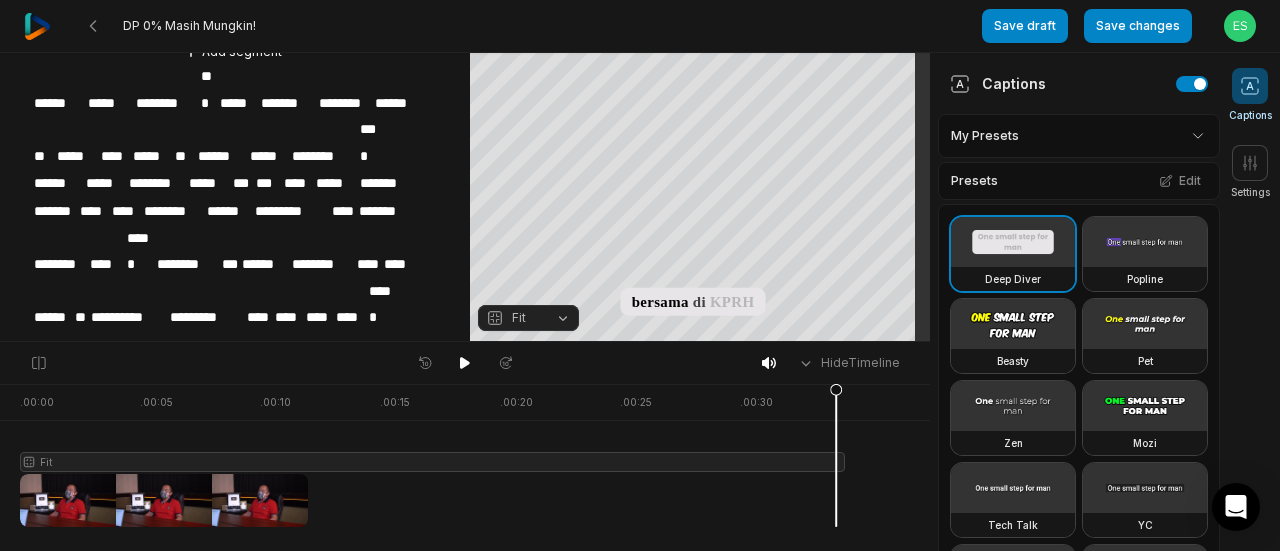 type 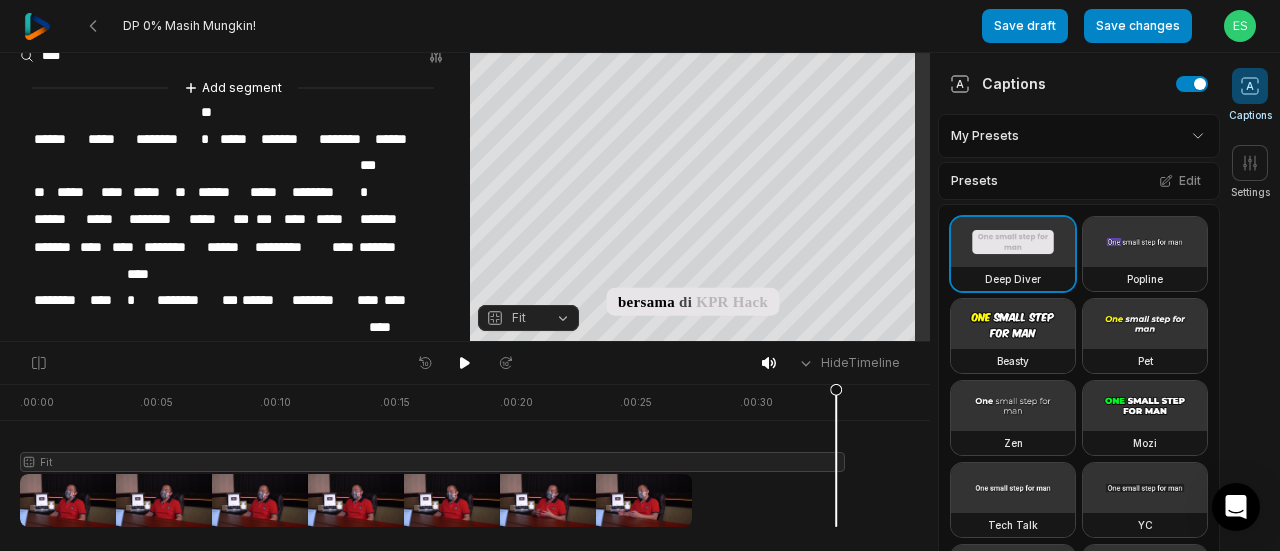 scroll, scrollTop: 0, scrollLeft: 0, axis: both 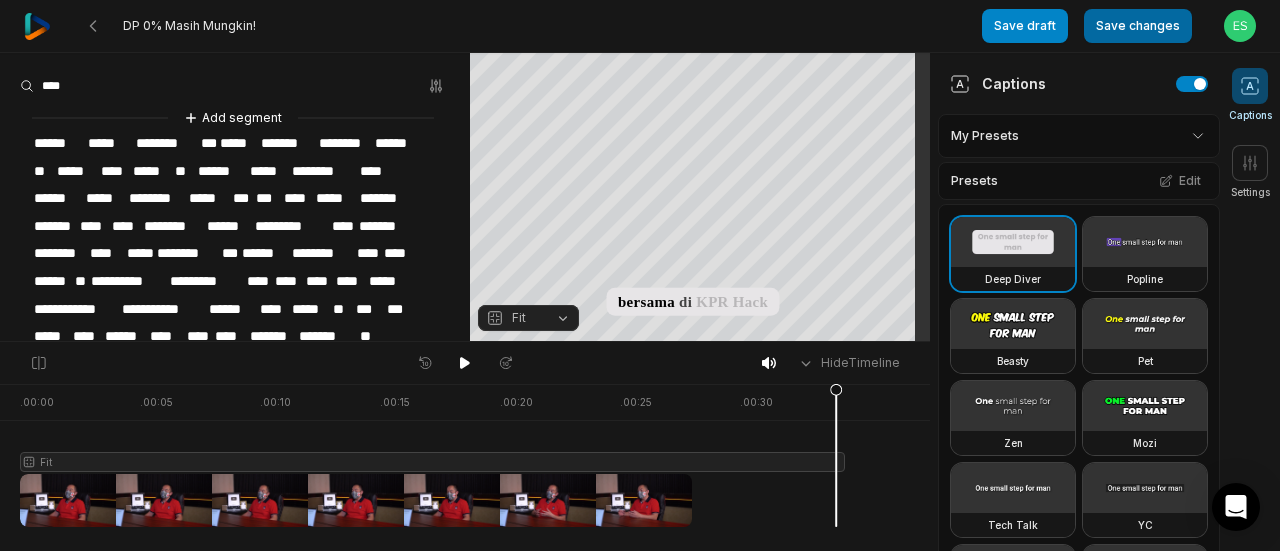 click on "Save changes" at bounding box center (1138, 26) 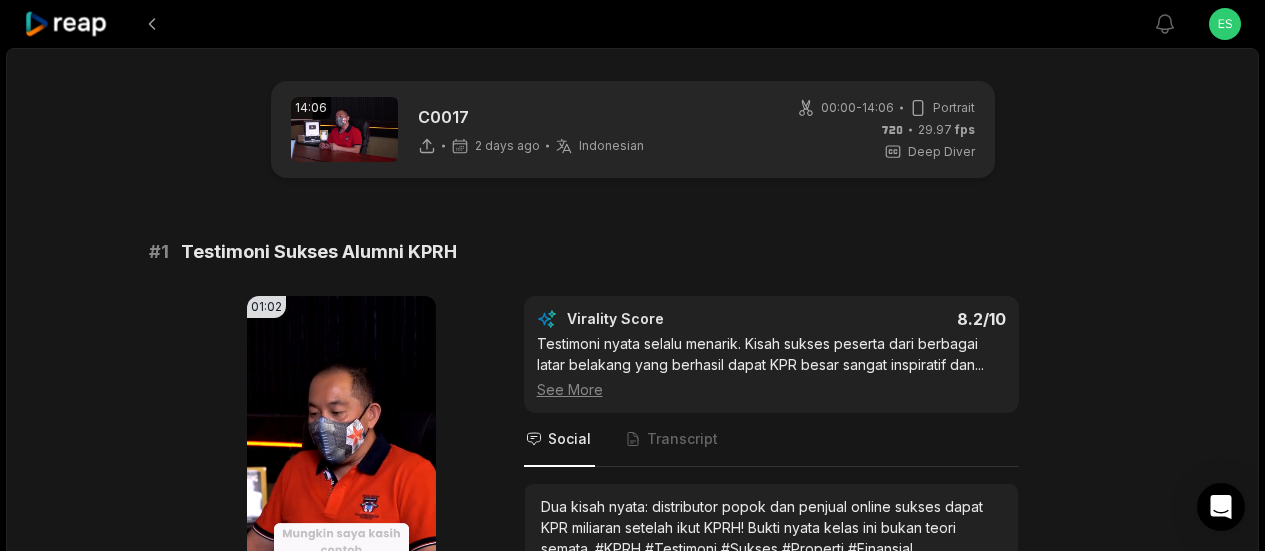 scroll, scrollTop: 800, scrollLeft: 0, axis: vertical 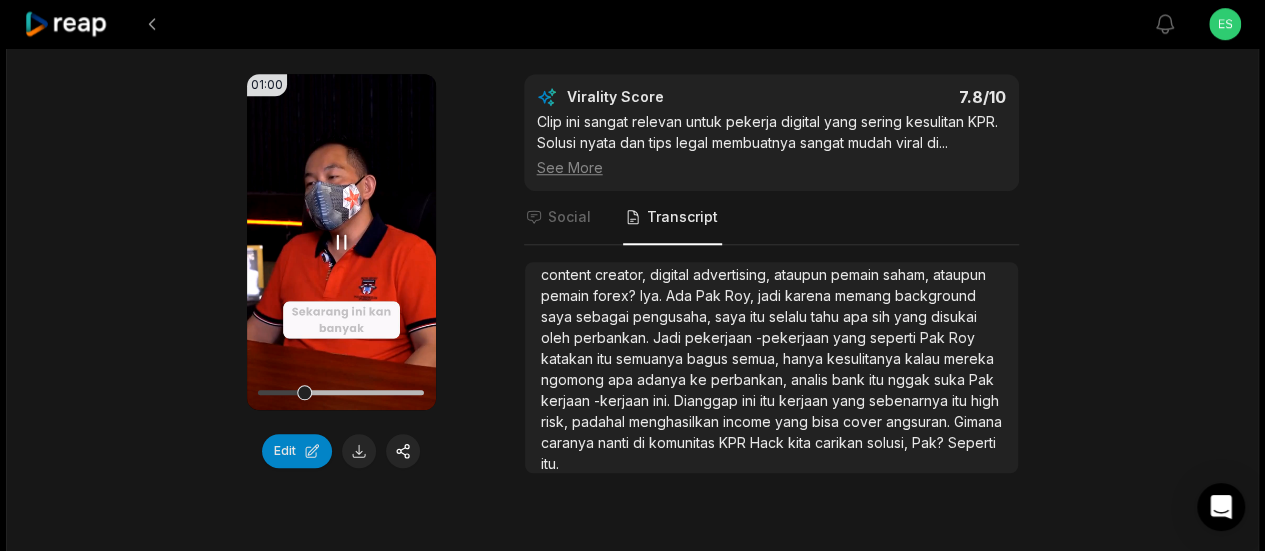 drag, startPoint x: 304, startPoint y: 394, endPoint x: 370, endPoint y: 396, distance: 66.0303 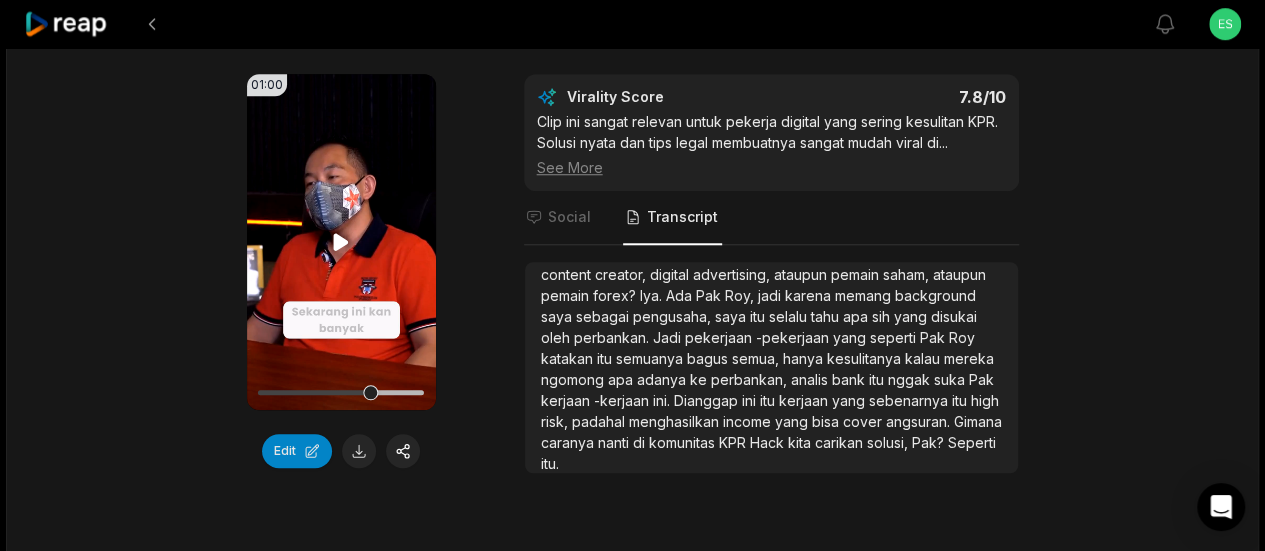 click 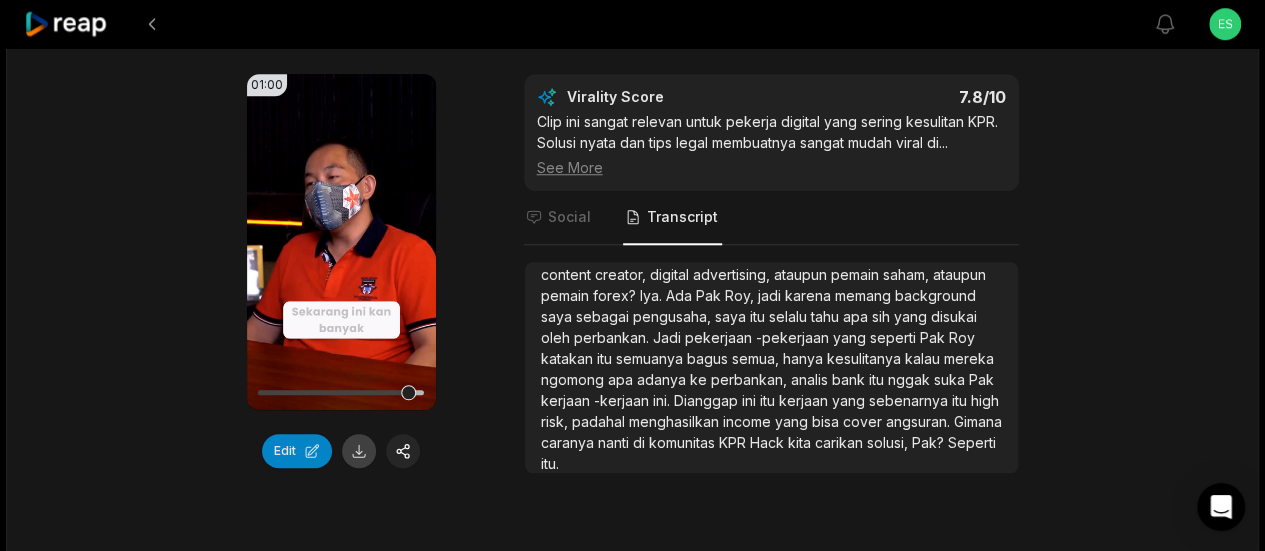 click at bounding box center (359, 451) 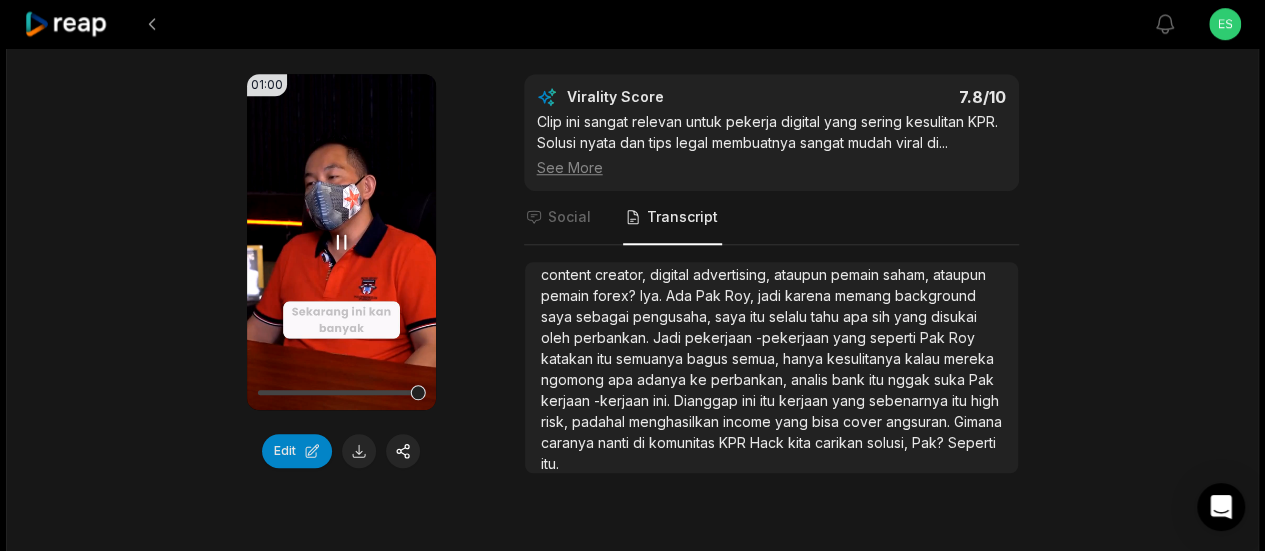 click 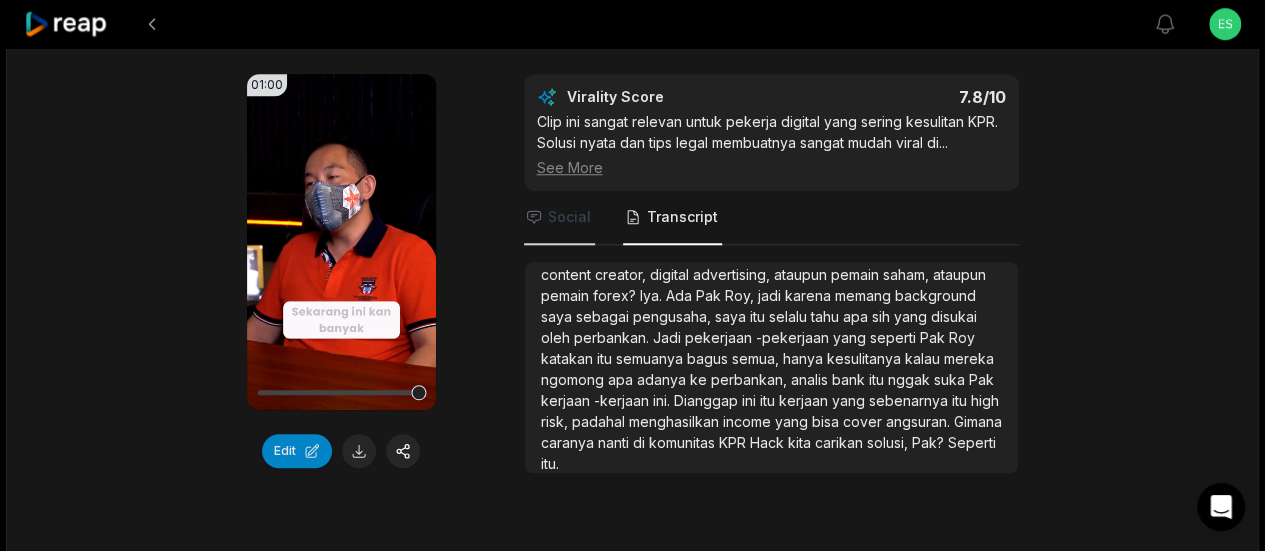 click on "Social" at bounding box center (569, 217) 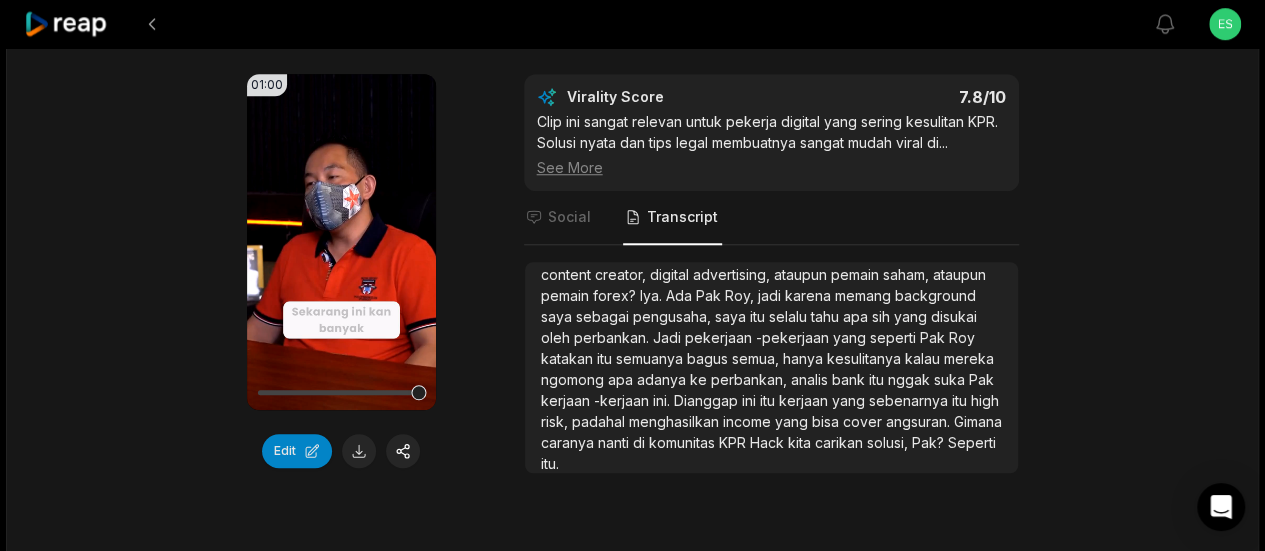 scroll, scrollTop: 0, scrollLeft: 0, axis: both 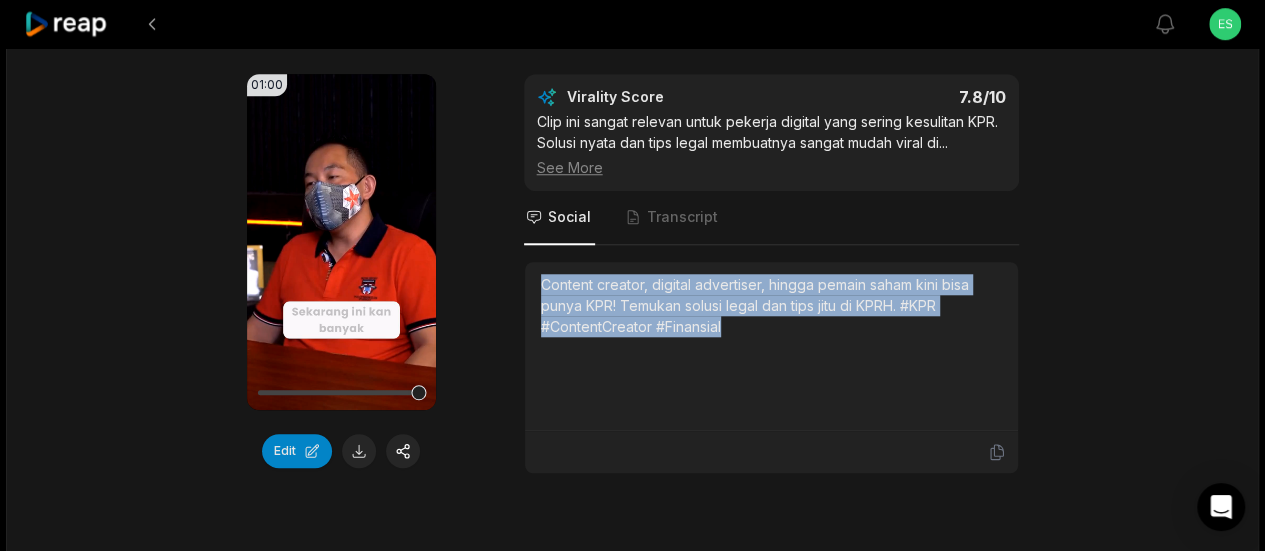 drag, startPoint x: 730, startPoint y: 323, endPoint x: 540, endPoint y: 285, distance: 193.76274 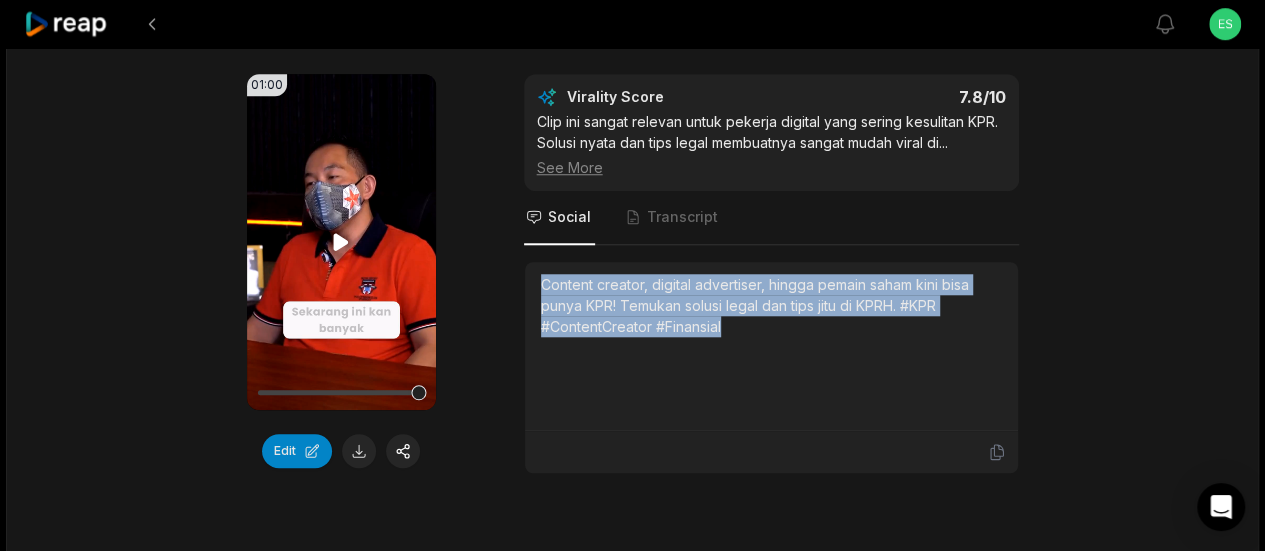 copy on "Content creator, digital advertiser, hingga pemain saham kini bisa punya KPR! Temukan solusi legal dan tips jitu di KPRH. #KPR #ContentCreator #Finansial" 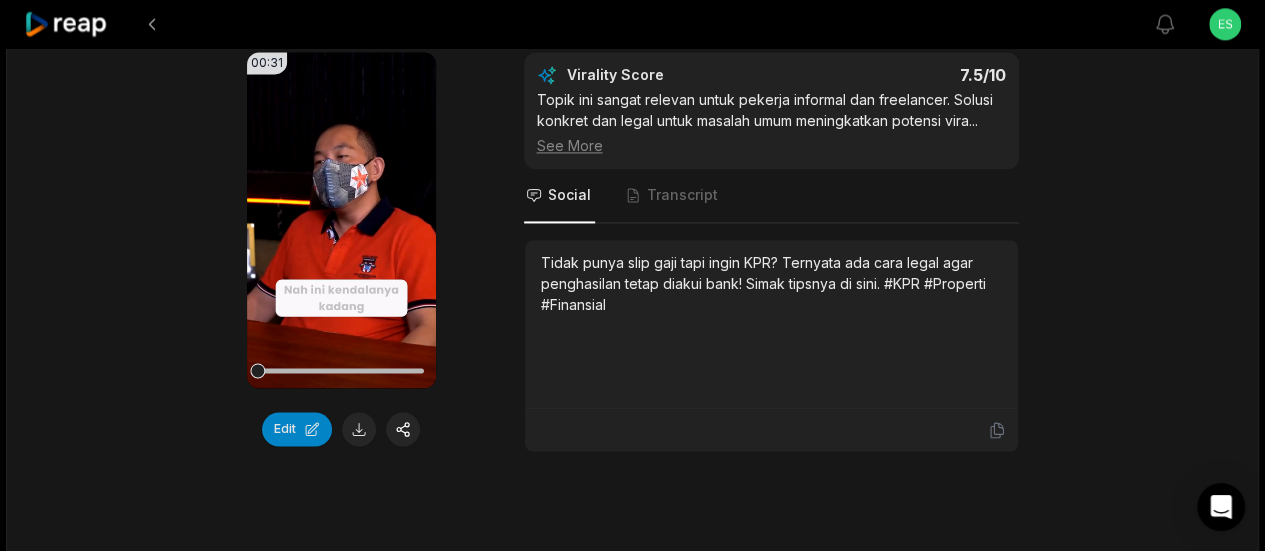 scroll, scrollTop: 1300, scrollLeft: 0, axis: vertical 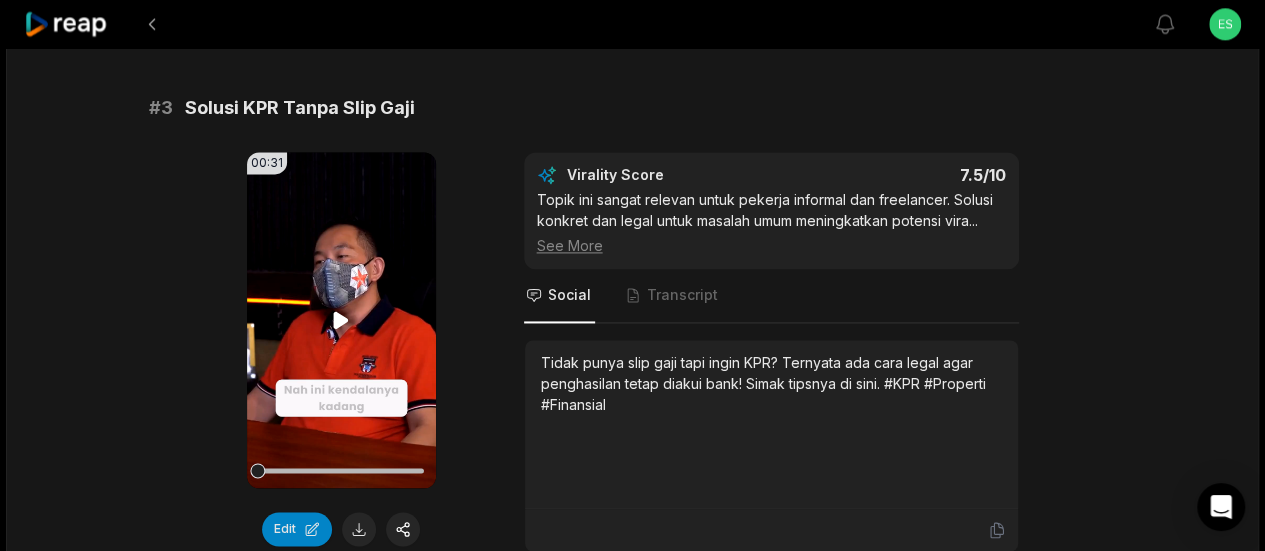 click 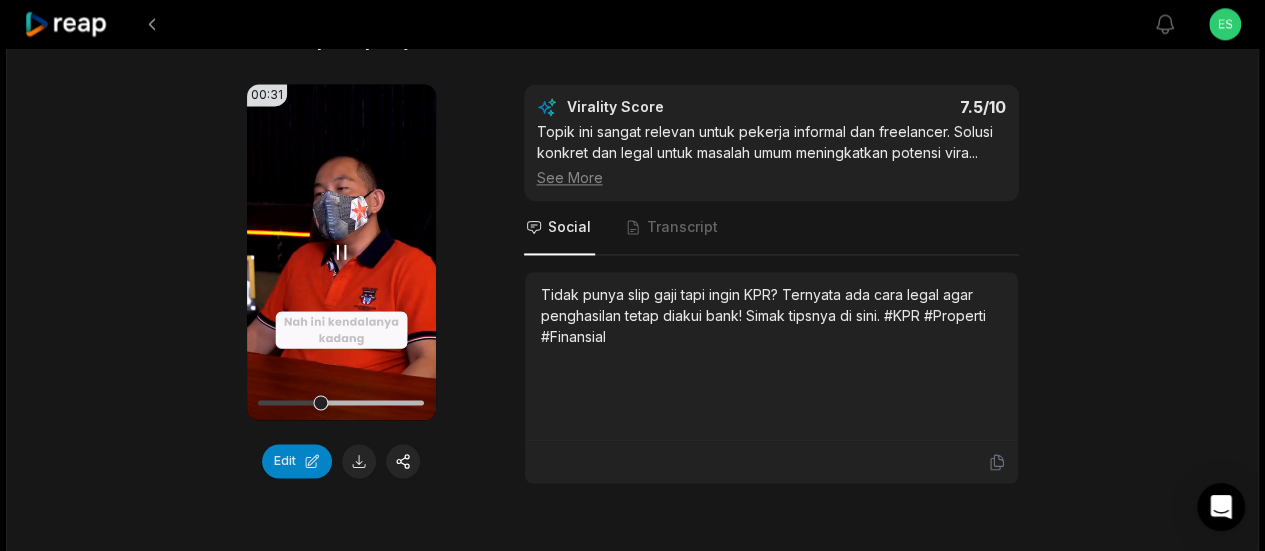 scroll, scrollTop: 1400, scrollLeft: 0, axis: vertical 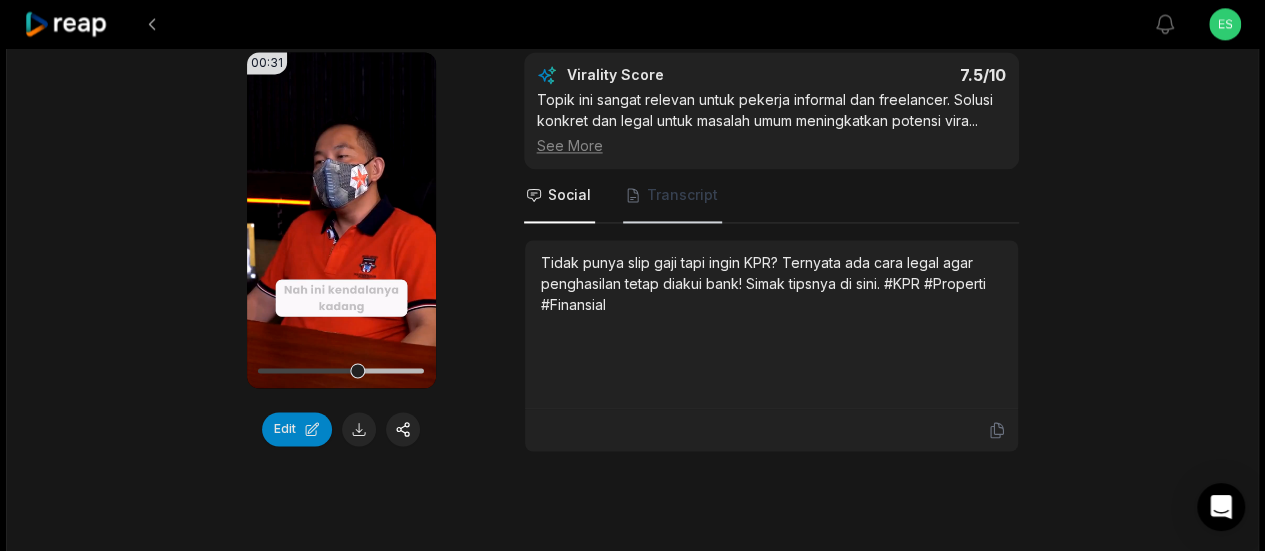 click on "Transcript" at bounding box center (682, 195) 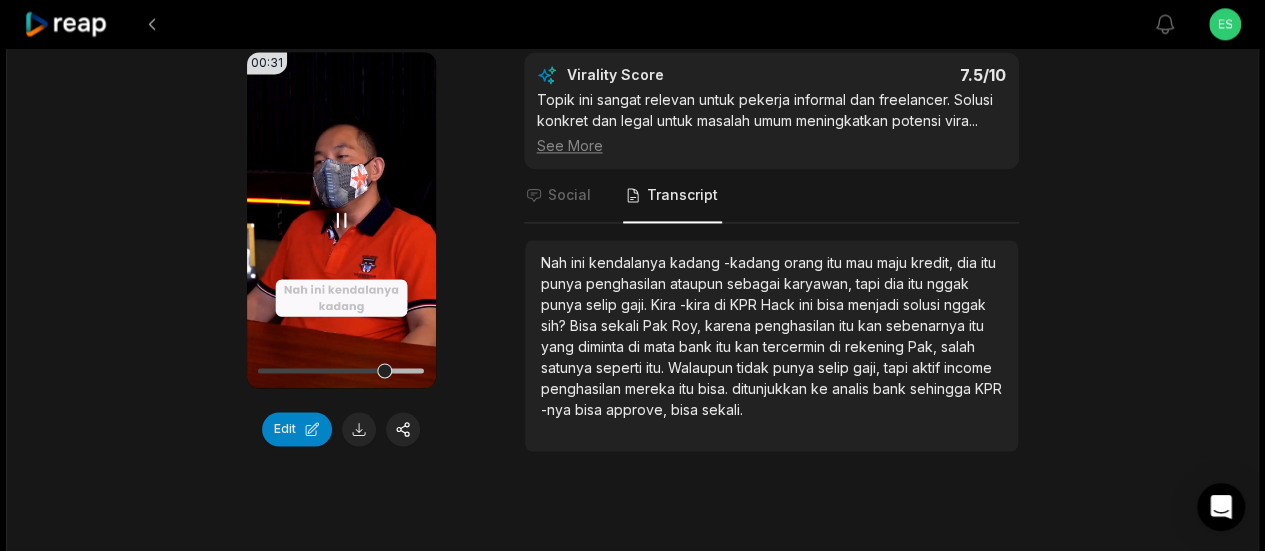 click on "Your browser does not support mp4 format." at bounding box center [341, 220] 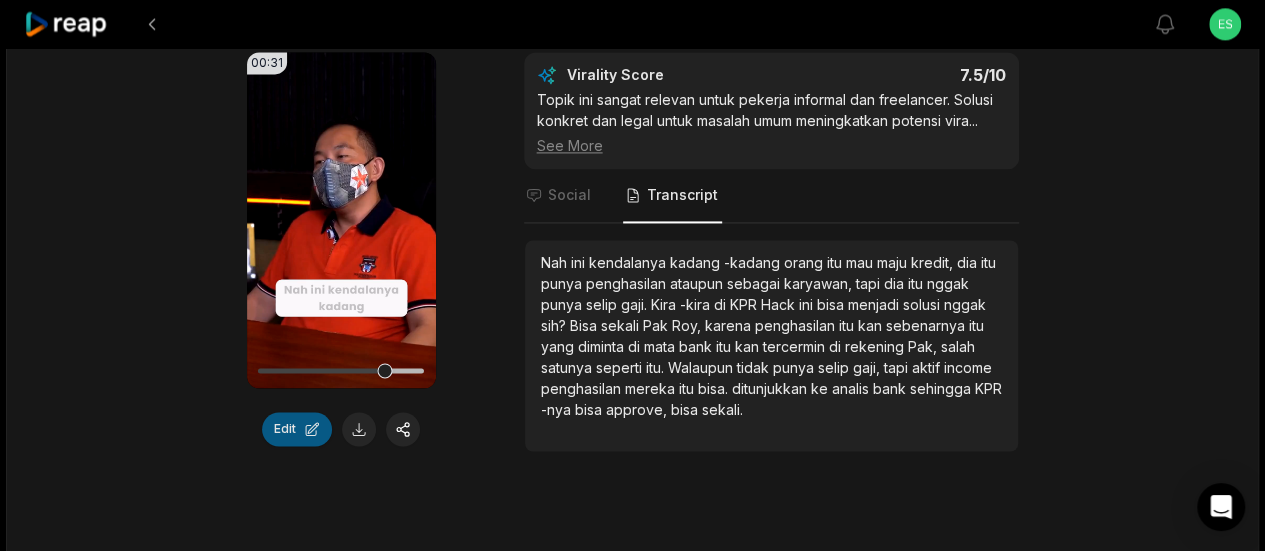 click on "Edit" at bounding box center [297, 429] 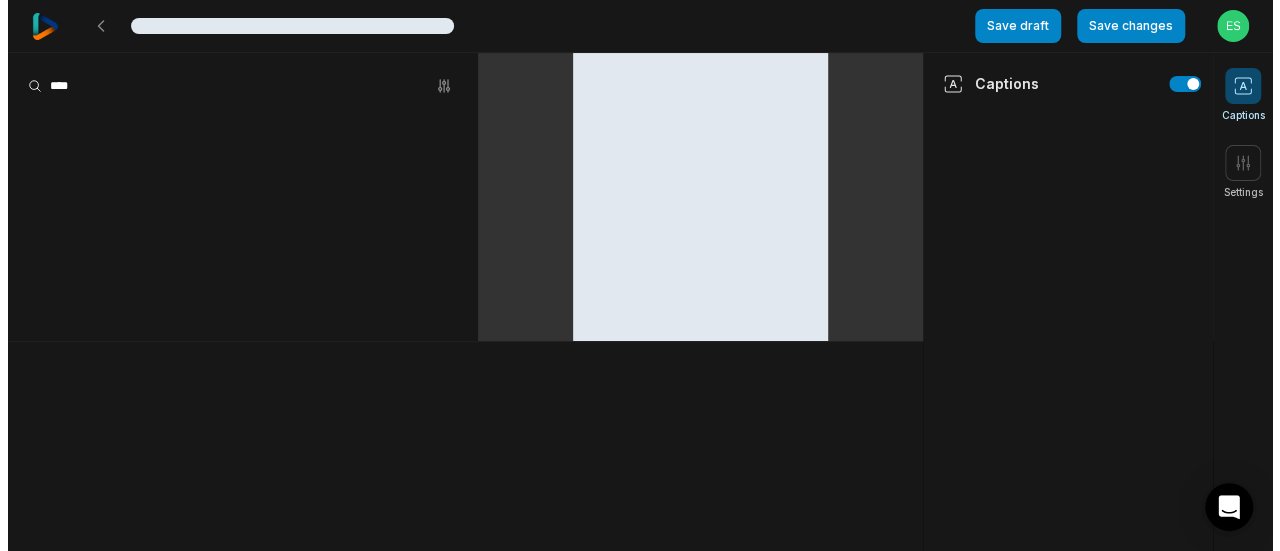 scroll, scrollTop: 0, scrollLeft: 0, axis: both 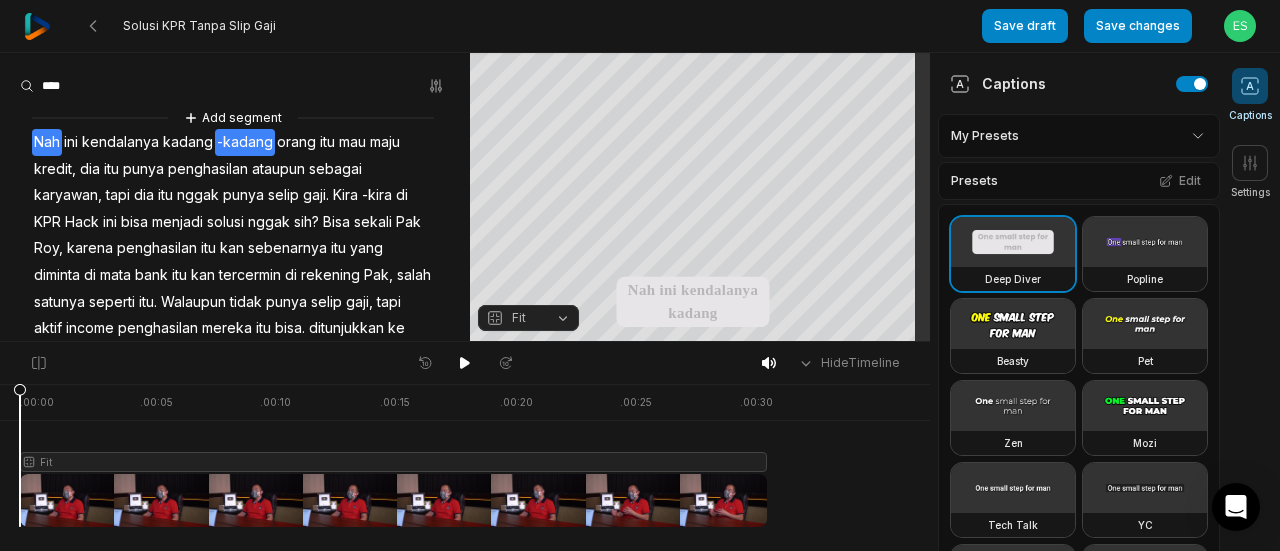 click on "-kadang" at bounding box center [245, 142] 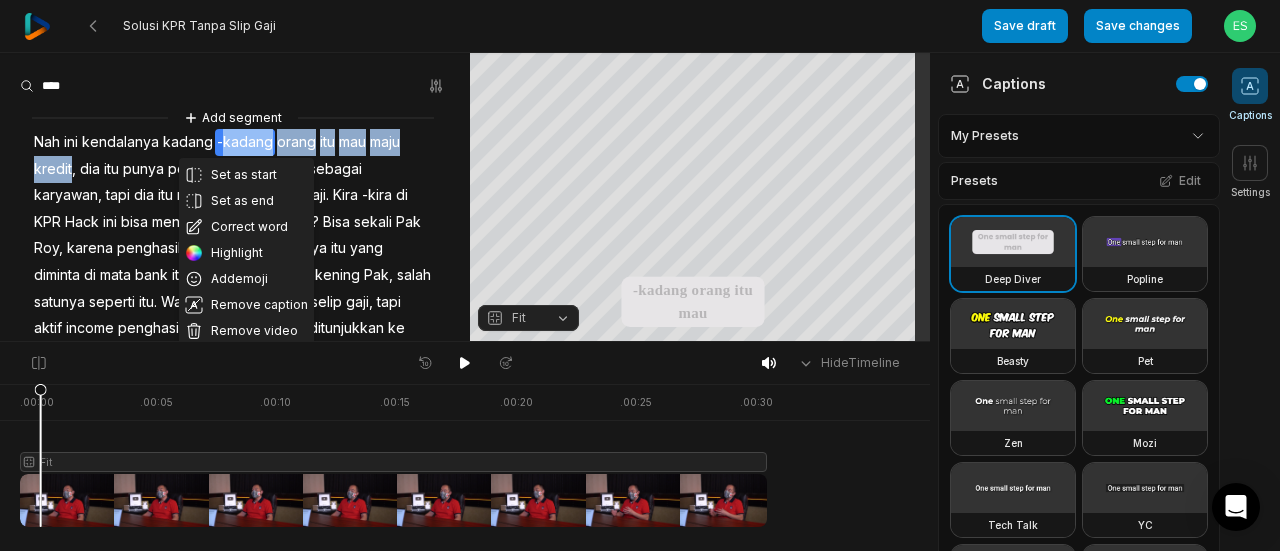 click on "-kadang" at bounding box center [245, 142] 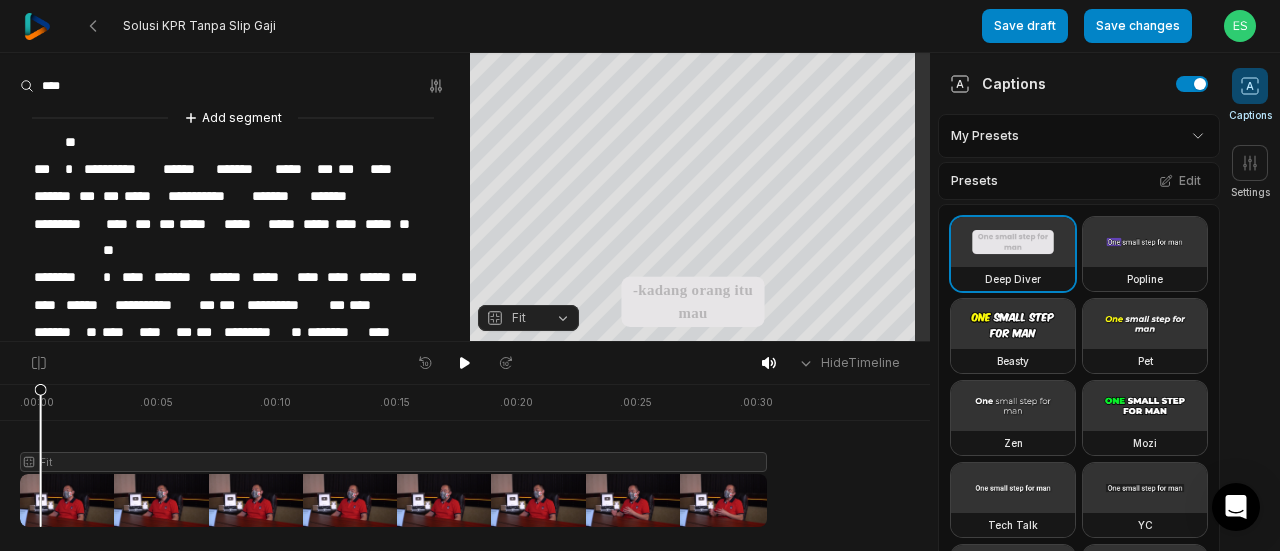 click on "*******" at bounding box center (243, 169) 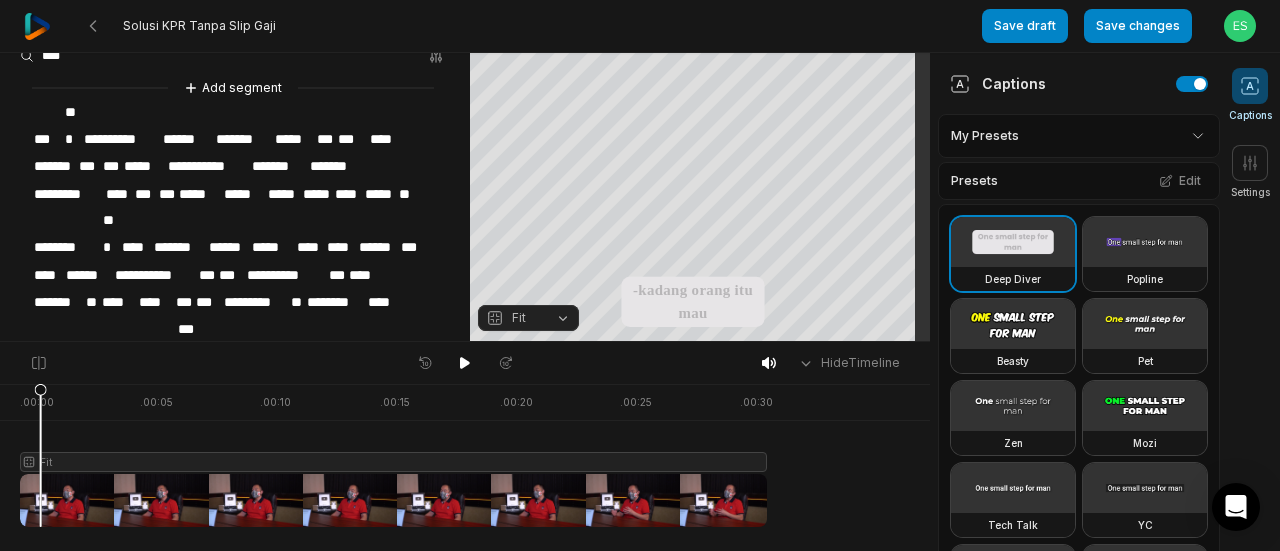 scroll, scrollTop: 0, scrollLeft: 0, axis: both 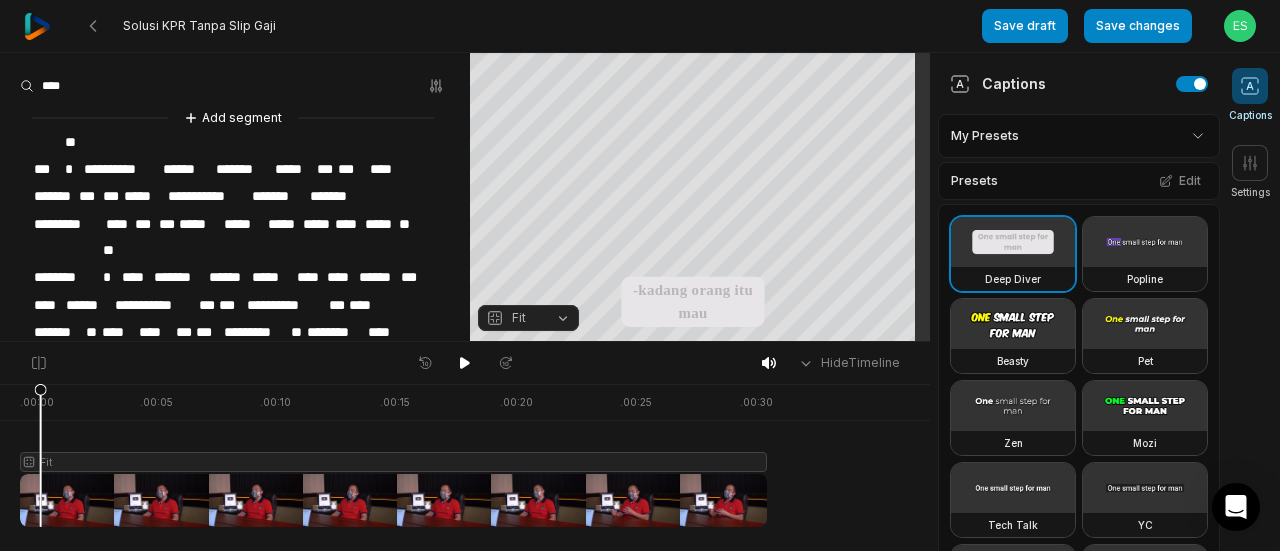 click on "*****" at bounding box center [199, 224] 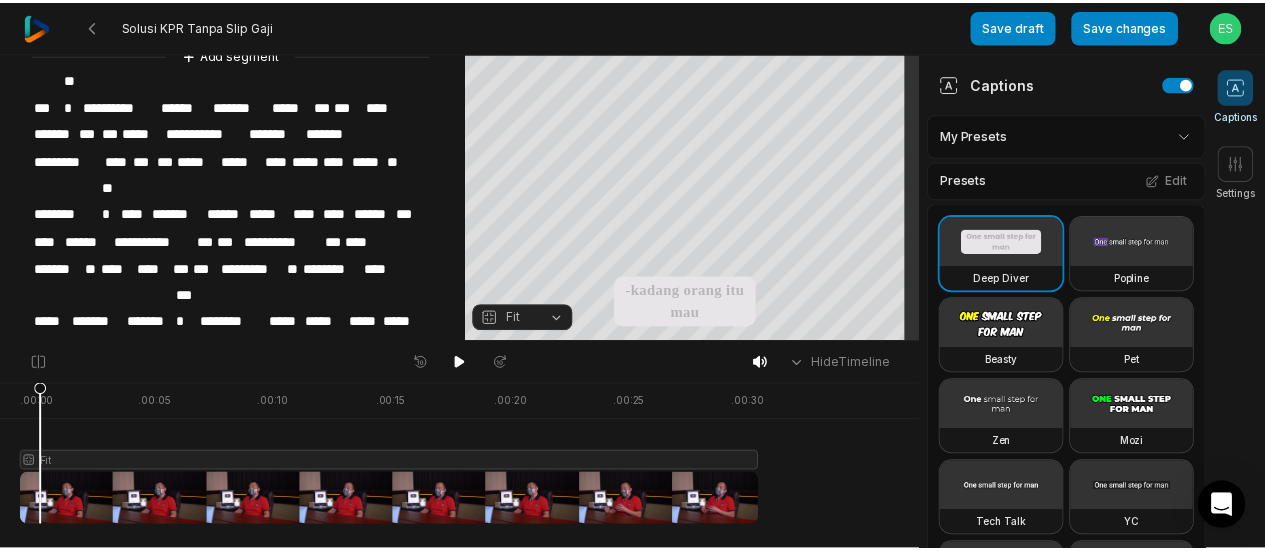scroll, scrollTop: 93, scrollLeft: 0, axis: vertical 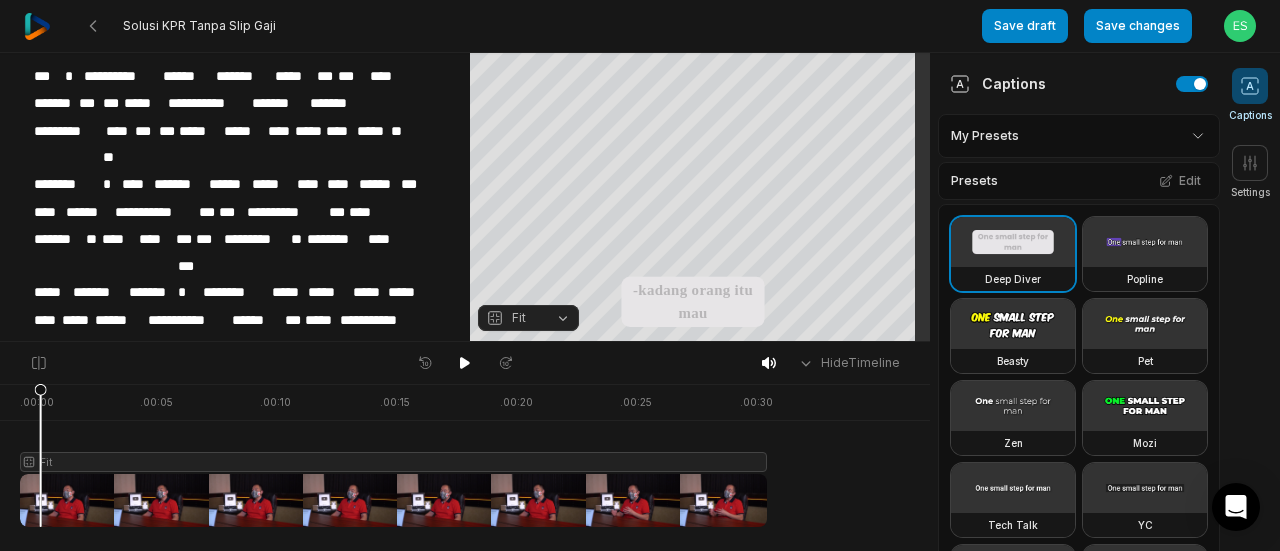 click on "*****" at bounding box center (368, 292) 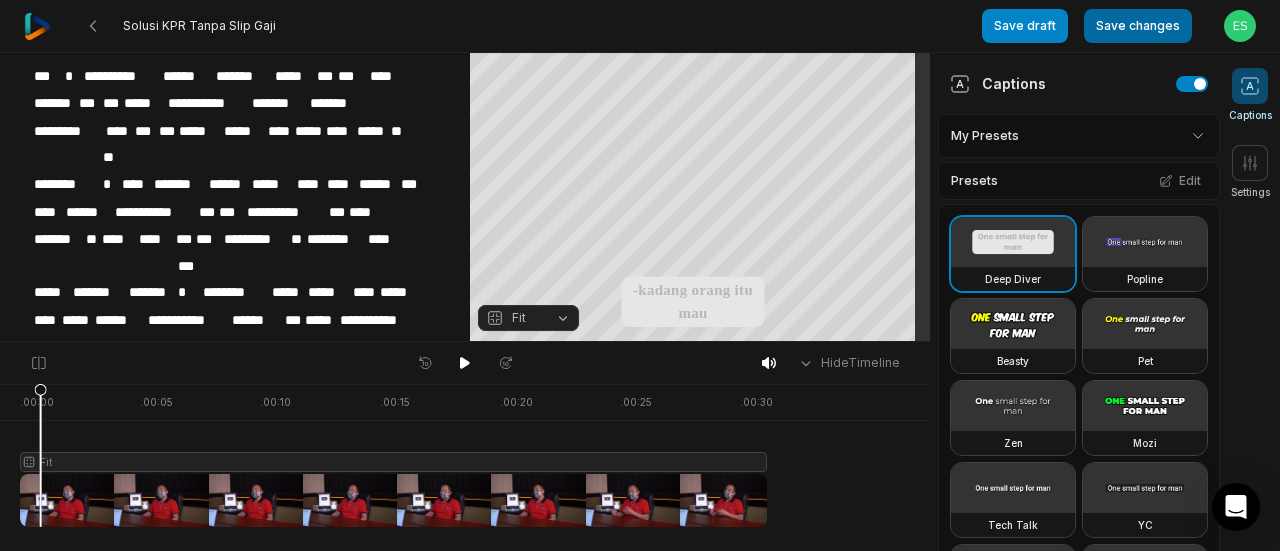 click on "Save changes" at bounding box center (1138, 26) 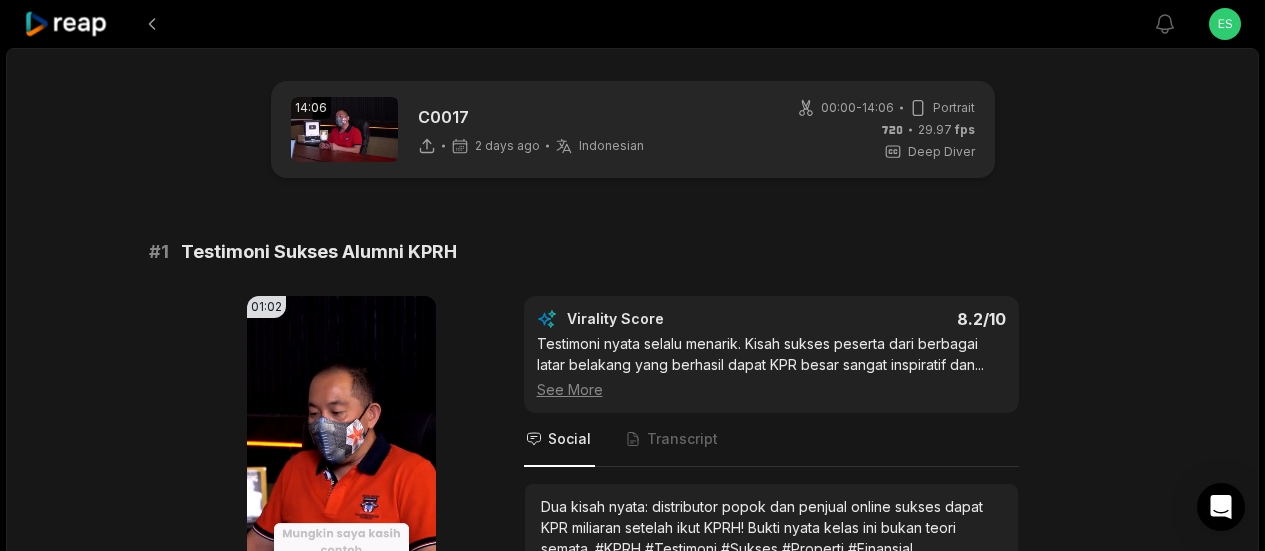 scroll, scrollTop: 600, scrollLeft: 0, axis: vertical 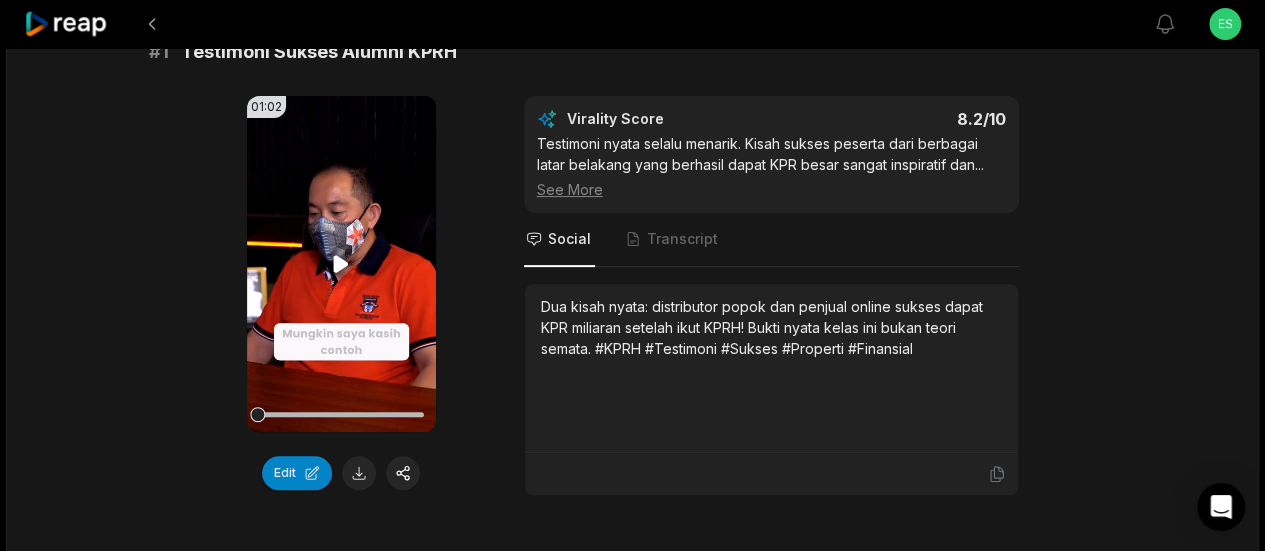 click on "Your browser does not support mp4 format." at bounding box center (341, 264) 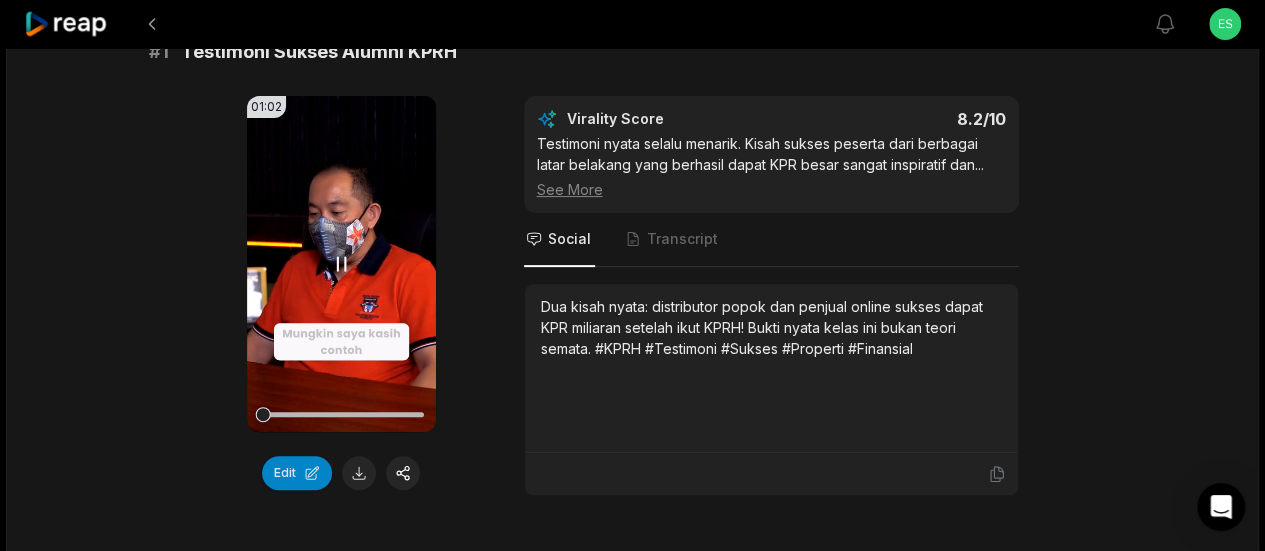 click 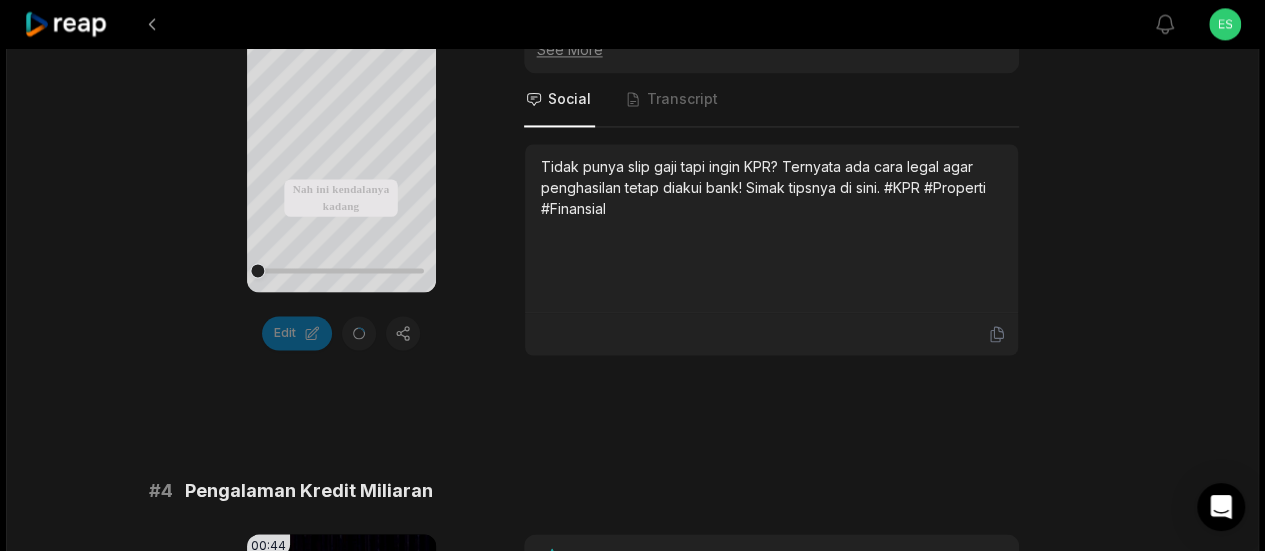 scroll, scrollTop: 1500, scrollLeft: 0, axis: vertical 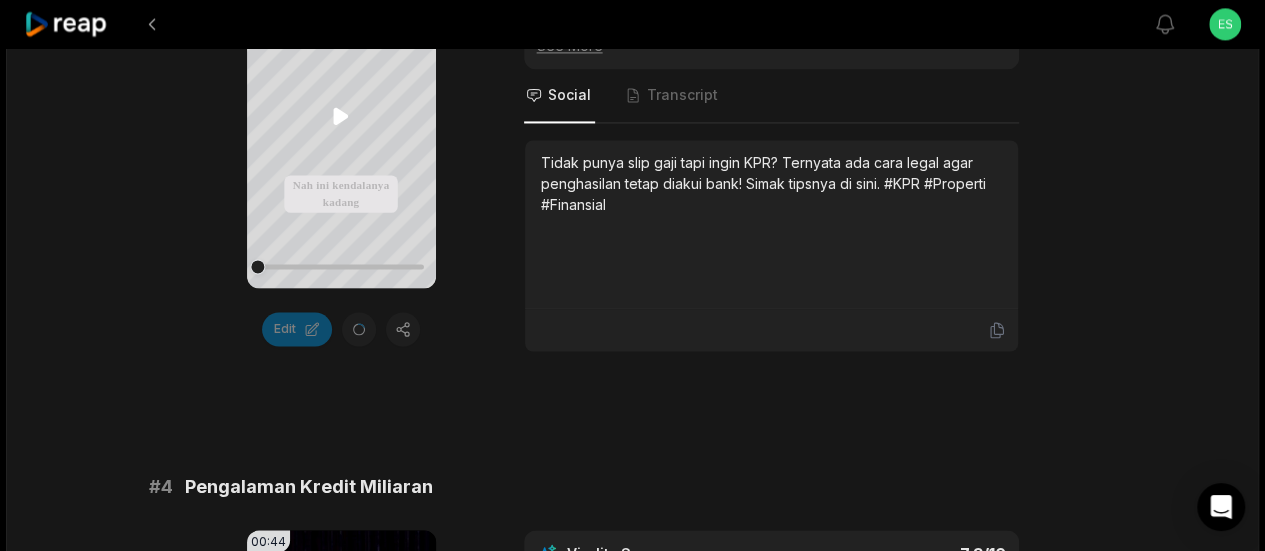 click 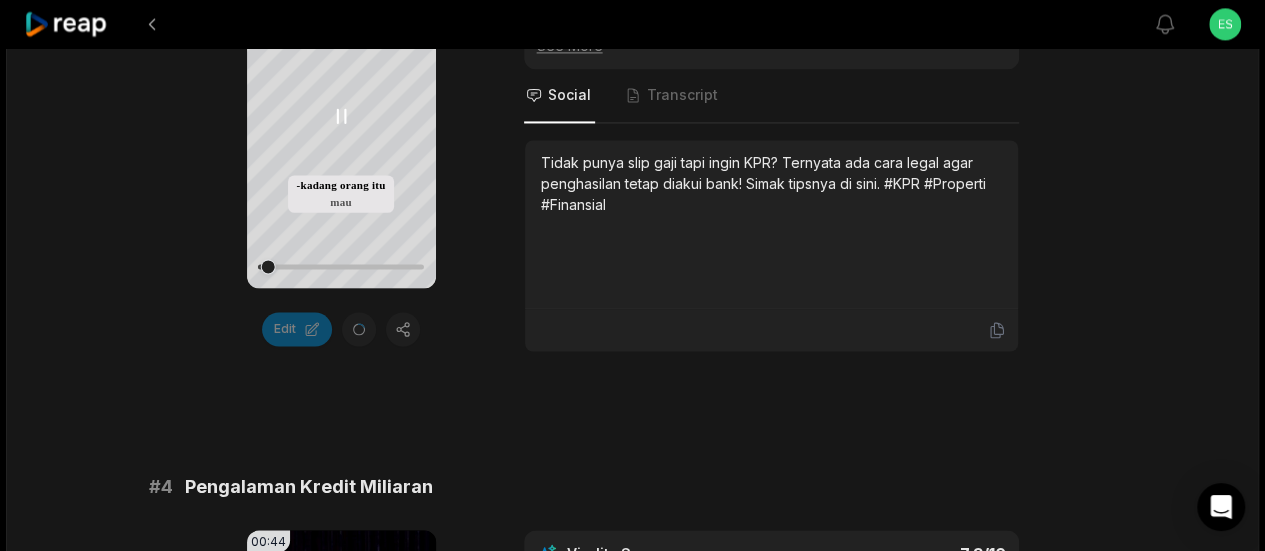 click 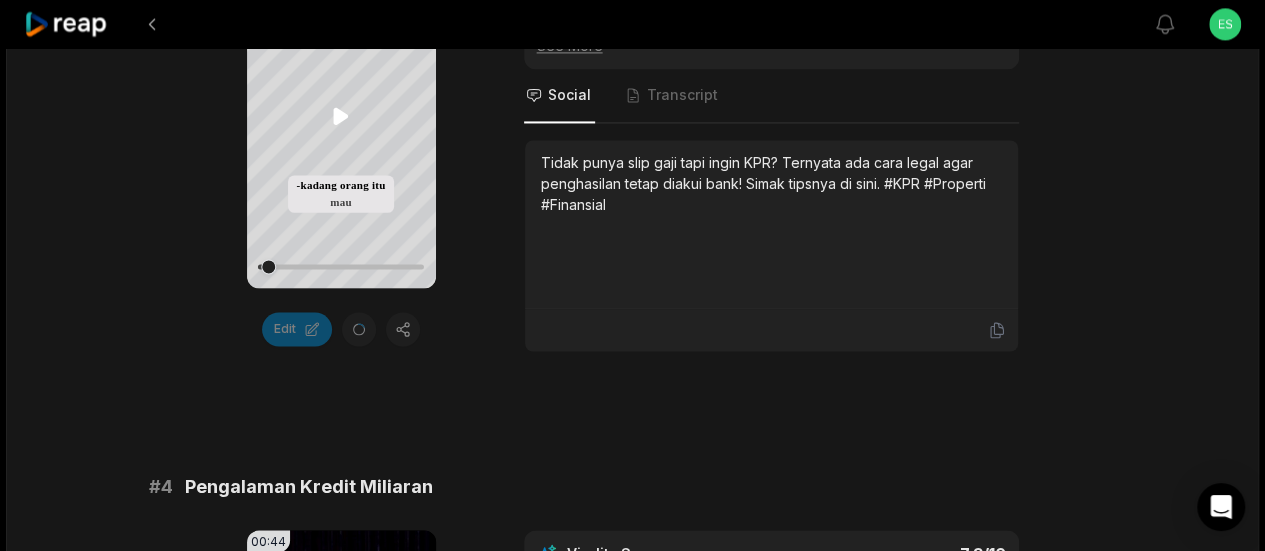 scroll, scrollTop: 1300, scrollLeft: 0, axis: vertical 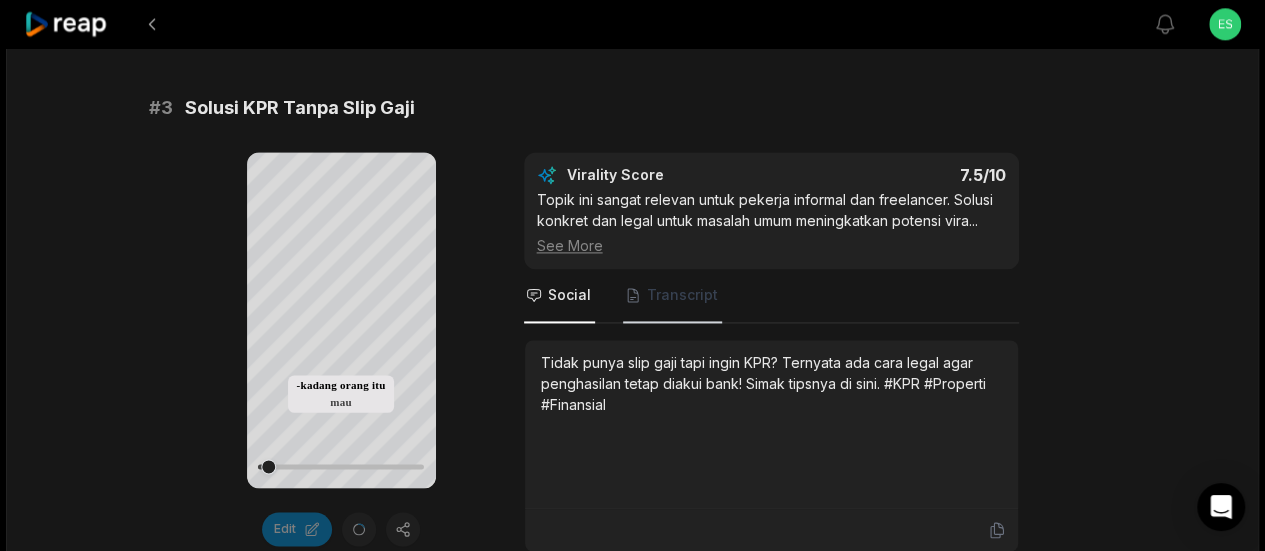 click on "Transcript" at bounding box center [682, 295] 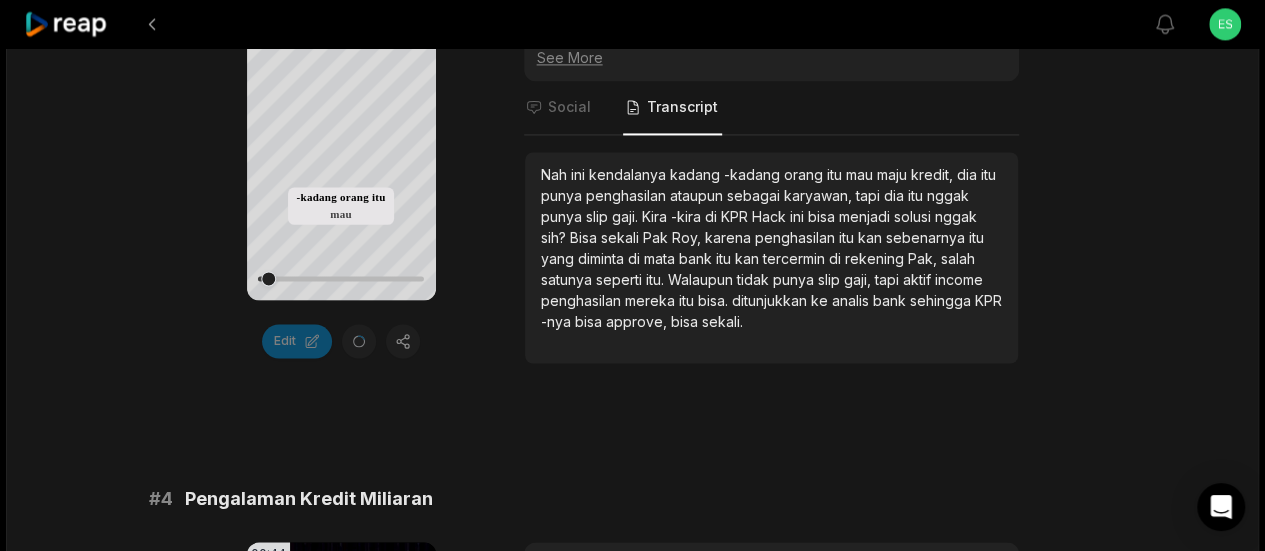 scroll, scrollTop: 1600, scrollLeft: 0, axis: vertical 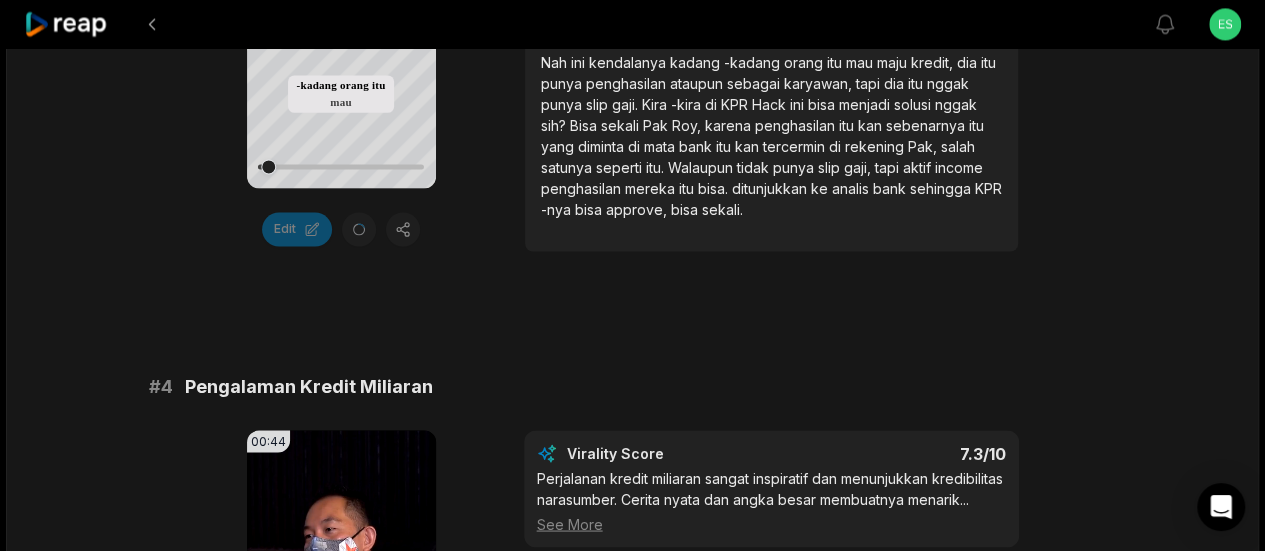 click on "# 1 Testimoni Sukses Alumni KPRH 01:02 Your browser does not support mp4 format. Edit Virality Score 8.2 /10 Testimoni nyata selalu menarik. Kisah sukses peserta dari berbagai latar belakang yang berhasil dapat KPR besar sangat inspiratif dan ...   See More Social Transcript Dua kisah nyata: distributor popok dan penjual online sukses dapat KPR miliaran setelah ikut KPRH! Bukti nyata kelas ini bukan teori semata. #KPRH #Testimoni #Sukses #Properti #Finansial # 2 Solusi KPR untuk Content Creator 01:00 Your browser does not support mp4 format. Edit Virality Score 7.8 /10 Clip ini sangat relevan untuk pekerja digital yang sering kesulitan KPR. Solusi nyata dan tips legal membuatnya sangat mudah viral di ...   See More Social Transcript Content creator, digital advertiser, hingga pemain saham kini bisa punya KPR! Temukan solusi legal dan tips jitu di KPRH. #KPR #ContentCreator #Finansial # 3 Solusi KPR Tanpa Slip Gaji Your browser does not support mp4 format. Nah   ini   kendalanya kadang -kadang   orang" at bounding box center (633, 1489) 